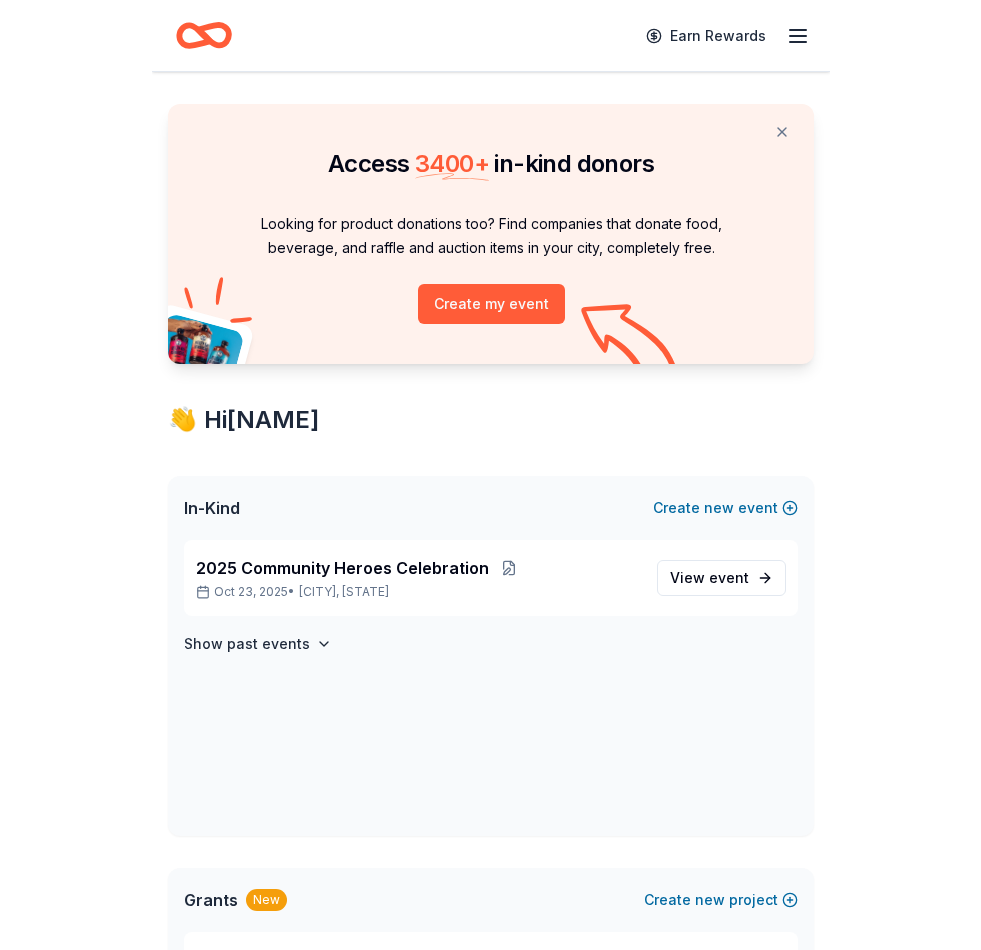 scroll, scrollTop: 0, scrollLeft: 0, axis: both 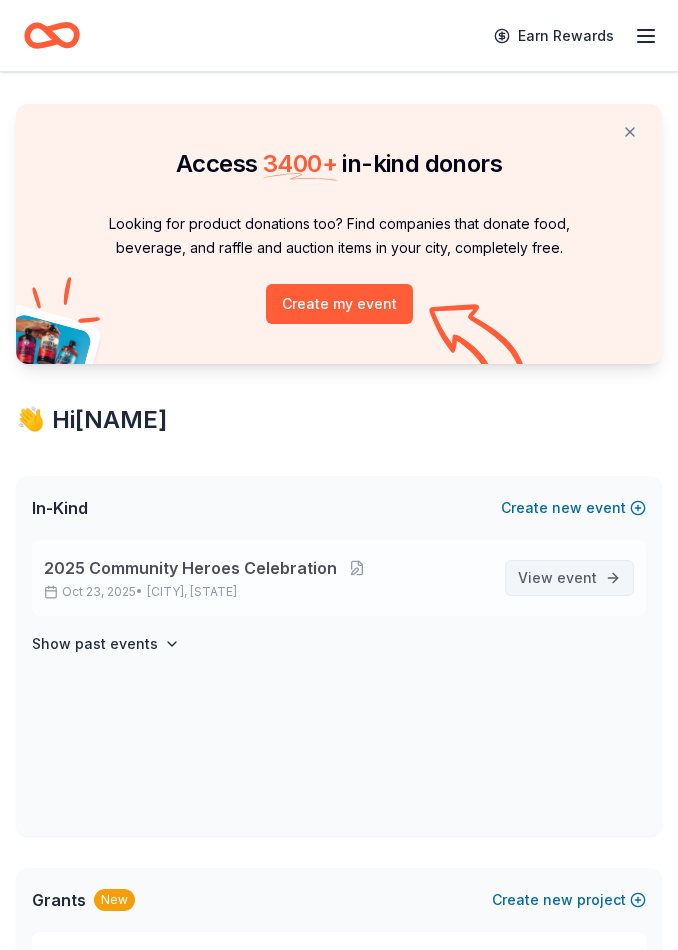 click on "View   event" at bounding box center (569, 578) 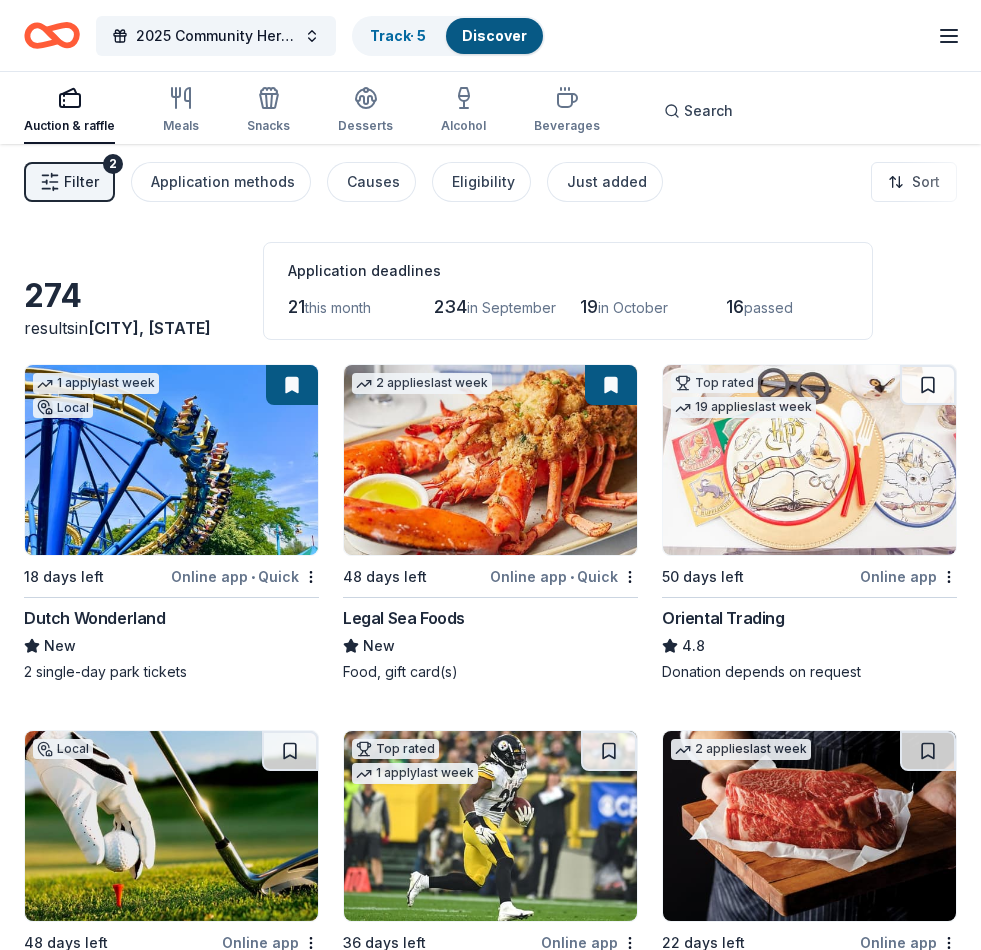 scroll, scrollTop: 4, scrollLeft: 0, axis: vertical 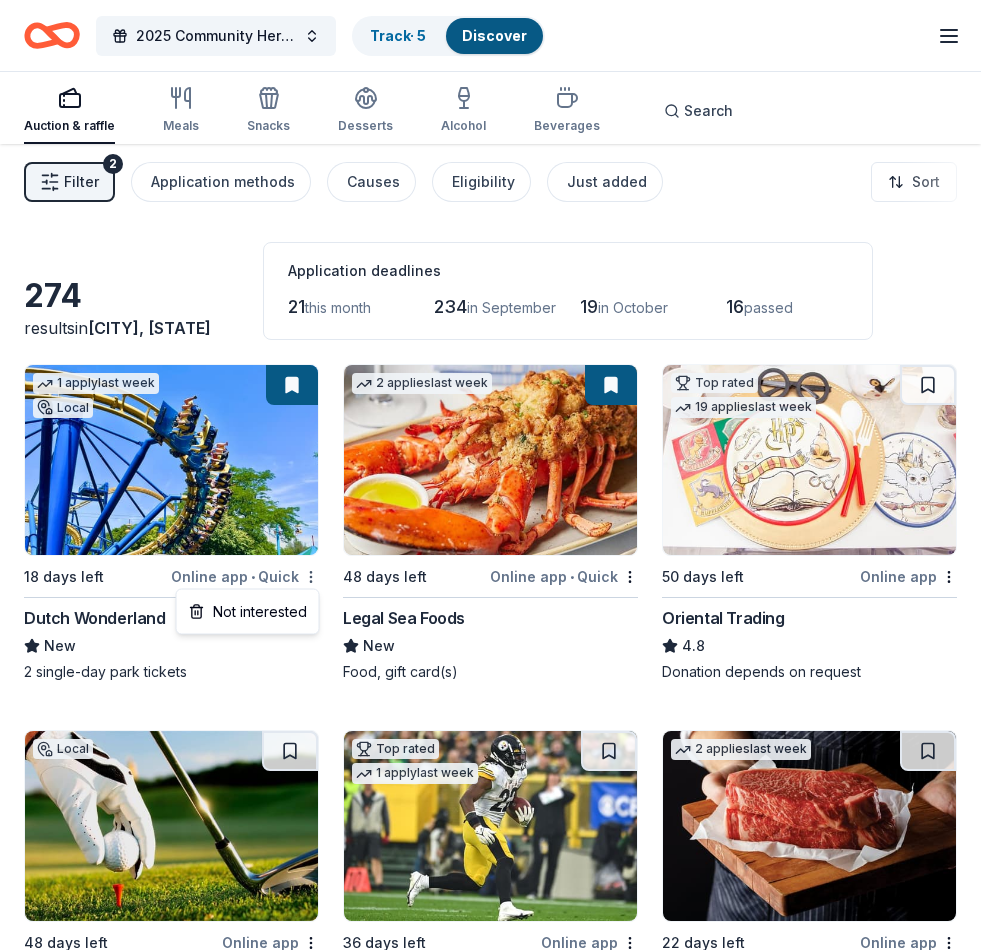 click on "2025 Community Heroes Celebration Track  · 5 Discover Earn Rewards Auction & raffle Meals Snacks Desserts Alcohol Beverages Search Filter 2 Application methods Causes Eligibility Just added Sort 274 results  in  [CITY], [STATE] Application deadlines 21  this month 234  in September 19  in October 16  passed 1   apply  last week Local 18 days left Online app • Quick Dutch Wonderland New 2 single-day park tickets 2   applies  last week 48 days left Online app • Quick Legal Sea Foods New Food, gift card(s) Top rated 19   applies  last week 50 days left Online app Oriental Trading 4.8 Donation depends on request Local 48 days left Online app Landis Creek Golf Club New Gift certificates, golf passes Top rated 1   apply  last week 36 days left Online app Pittsburgh Steelers 5.0 Team memorabilia, merchandise 2   applies  last week 22 days left Online app Omaha Steaks  5.0 Monetary sponsorship or in-kind donation (gift cards, foods) Top rated 10   applies  last week 18 days left Online app Kendra Scott 4.7 Top rated" at bounding box center (490, 471) 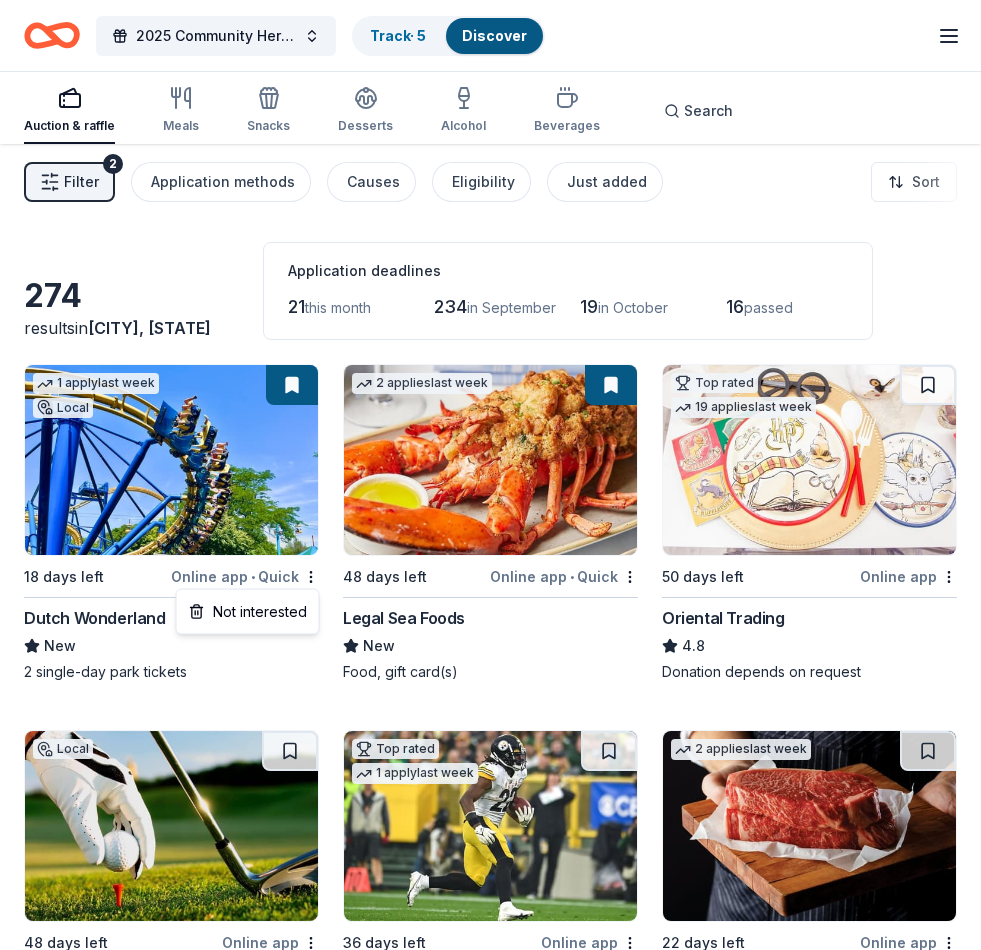 click on "2025 Community Heroes Celebration Track  · 5 Discover Earn Rewards Auction & raffle Meals Snacks Desserts Alcohol Beverages Search Filter 2 Application methods Causes Eligibility Just added Sort 274 results  in  [CITY], [STATE] Application deadlines 21  this month 234  in September 19  in October 16  passed 1   apply  last week Local 18 days left Online app • Quick Dutch Wonderland New 2 single-day park tickets 2   applies  last week 48 days left Online app • Quick Legal Sea Foods New Food, gift card(s) Top rated 19   applies  last week 50 days left Online app Oriental Trading 4.8 Donation depends on request Local 48 days left Online app Landis Creek Golf Club New Gift certificates, golf passes Top rated 1   apply  last week 36 days left Online app Pittsburgh Steelers 5.0 Team memorabilia, merchandise 2   applies  last week 22 days left Online app Omaha Steaks  5.0 Monetary sponsorship or in-kind donation (gift cards, foods) Top rated 10   applies  last week 18 days left Online app Kendra Scott 4.7 Top rated" at bounding box center [490, 471] 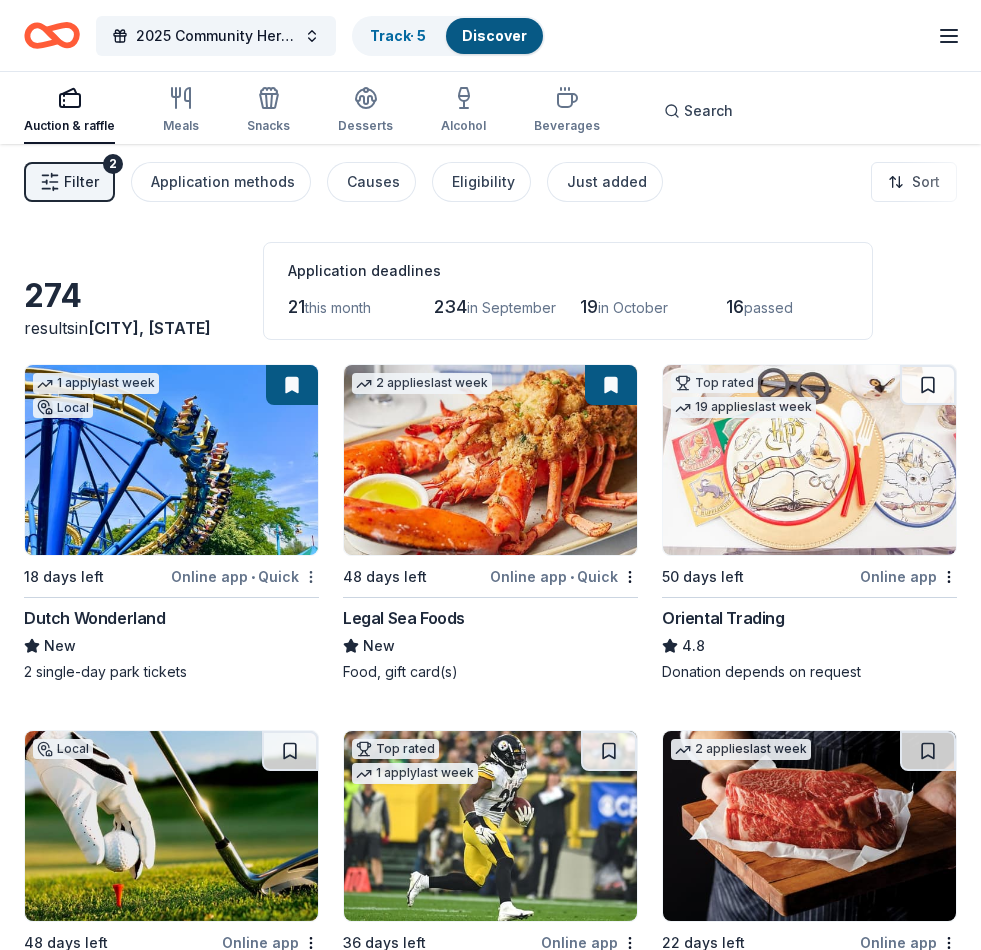 click on "2025 Community Heroes Celebration Track  · 5 Discover Earn Rewards Auction & raffle Meals Snacks Desserts Alcohol Beverages Search Filter 2 Application methods Causes Eligibility Just added Sort 274 results  in  [CITY], [STATE] Application deadlines 21  this month 234  in September 19  in October 16  passed 1   apply  last week Local 18 days left Online app • Quick Dutch Wonderland New 2 single-day park tickets 2   applies  last week 48 days left Online app • Quick Legal Sea Foods New Food, gift card(s) Top rated 19   applies  last week 50 days left Online app Oriental Trading 4.8 Donation depends on request Local 48 days left Online app Landis Creek Golf Club New Gift certificates, golf passes Top rated 1   apply  last week 36 days left Online app Pittsburgh Steelers 5.0 Team memorabilia, merchandise 2   applies  last week 22 days left Online app Omaha Steaks  5.0 Monetary sponsorship or in-kind donation (gift cards, foods) Top rated 10   applies  last week 18 days left Online app Kendra Scott 4.7 Top rated" at bounding box center [490, 471] 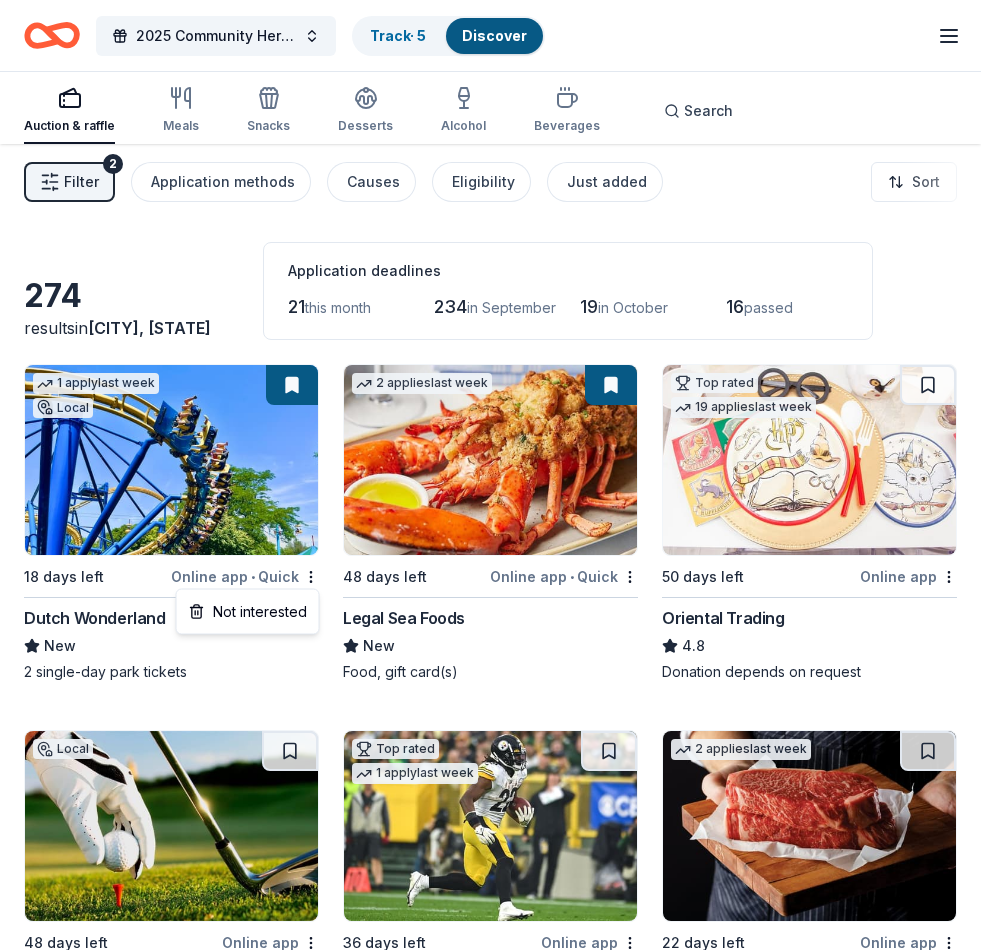 click on "2025 Community Heroes Celebration Track  · 5 Discover Earn Rewards Auction & raffle Meals Snacks Desserts Alcohol Beverages Search Filter 2 Application methods Causes Eligibility Just added Sort 274 results  in  [CITY], [STATE] Application deadlines 21  this month 234  in September 19  in October 16  passed 1   apply  last week Local 18 days left Online app • Quick Dutch Wonderland New 2 single-day park tickets 2   applies  last week 48 days left Online app • Quick Legal Sea Foods New Food, gift card(s) Top rated 19   applies  last week 50 days left Online app Oriental Trading 4.8 Donation depends on request Local 48 days left Online app Landis Creek Golf Club New Gift certificates, golf passes Top rated 1   apply  last week 36 days left Online app Pittsburgh Steelers 5.0 Team memorabilia, merchandise 2   applies  last week 22 days left Online app Omaha Steaks  5.0 Monetary sponsorship or in-kind donation (gift cards, foods) Top rated 10   applies  last week 18 days left Online app Kendra Scott 4.7 Top rated" at bounding box center [490, 471] 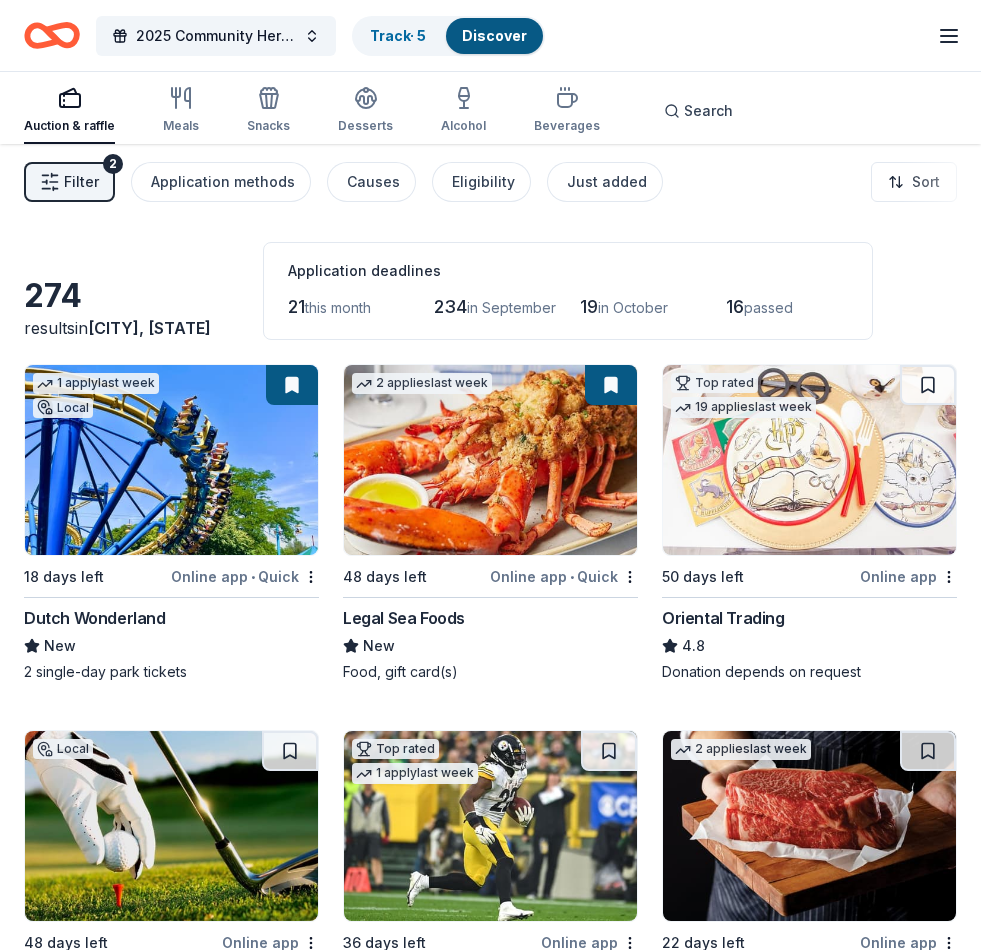 click on "Dutch Wonderland New 2 single-day park tickets" at bounding box center [171, 644] 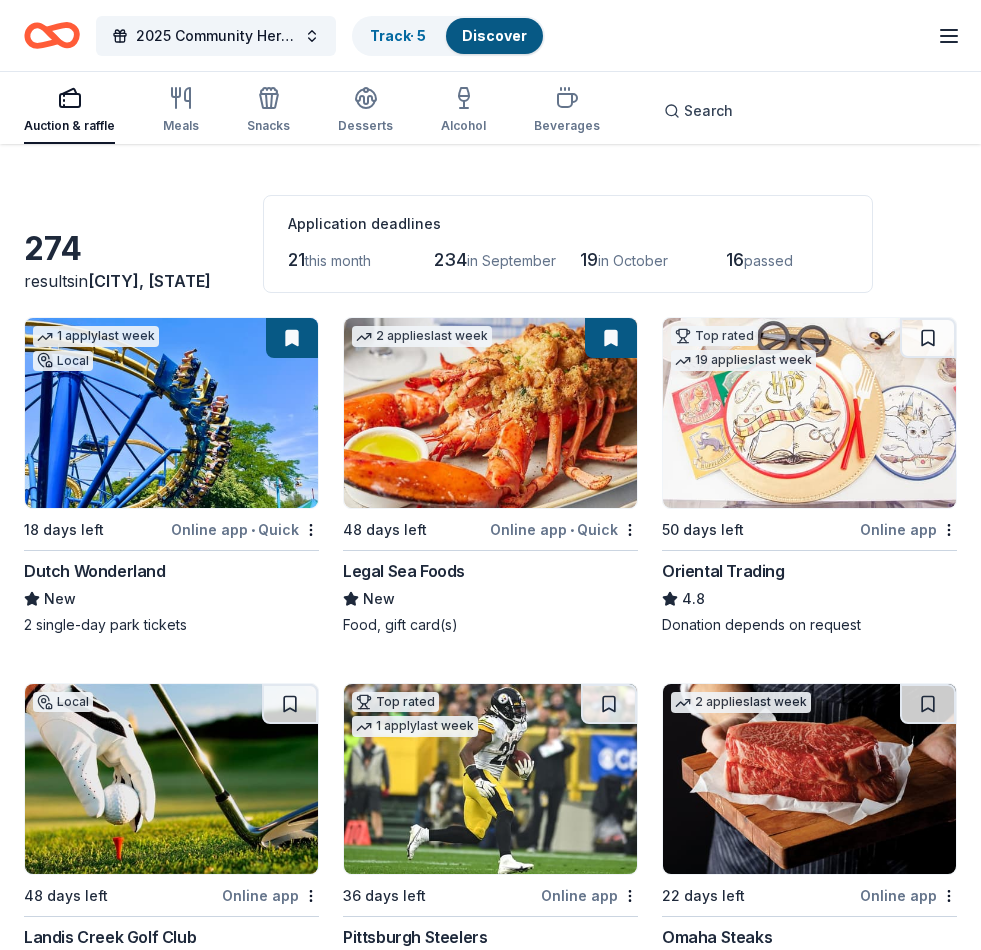 scroll, scrollTop: 51, scrollLeft: 0, axis: vertical 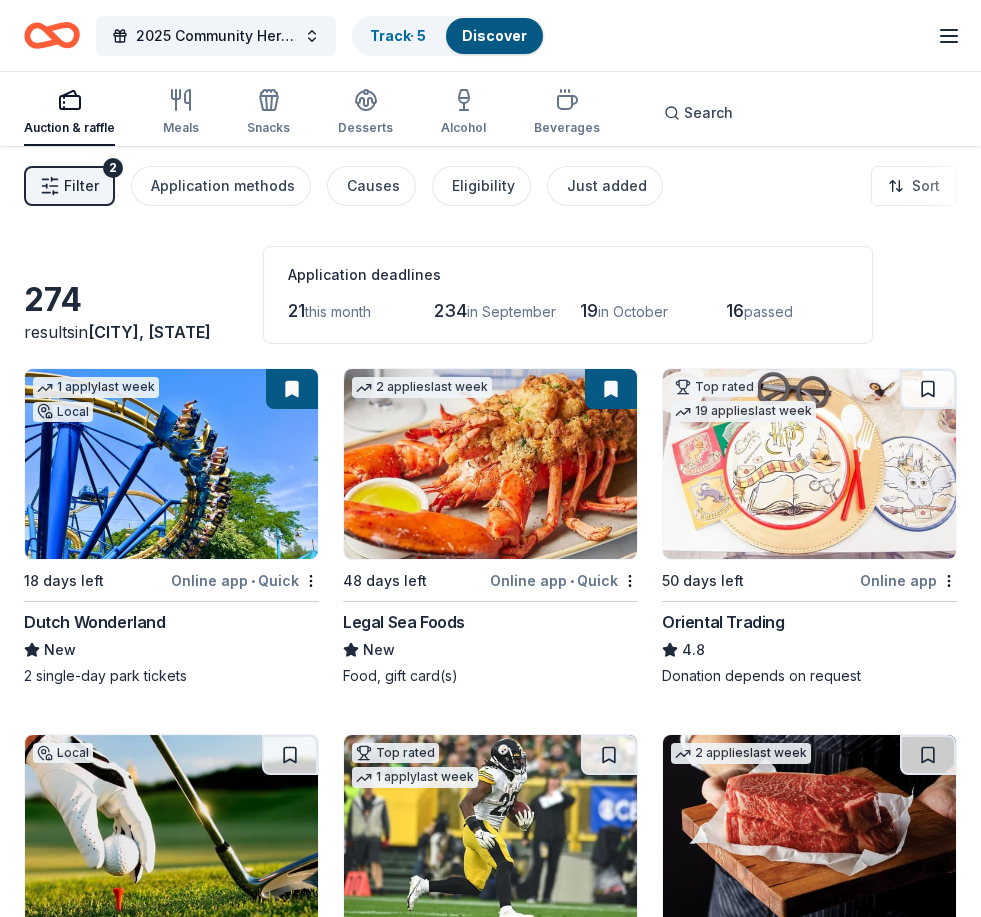 click on "Filter 2" at bounding box center [69, 186] 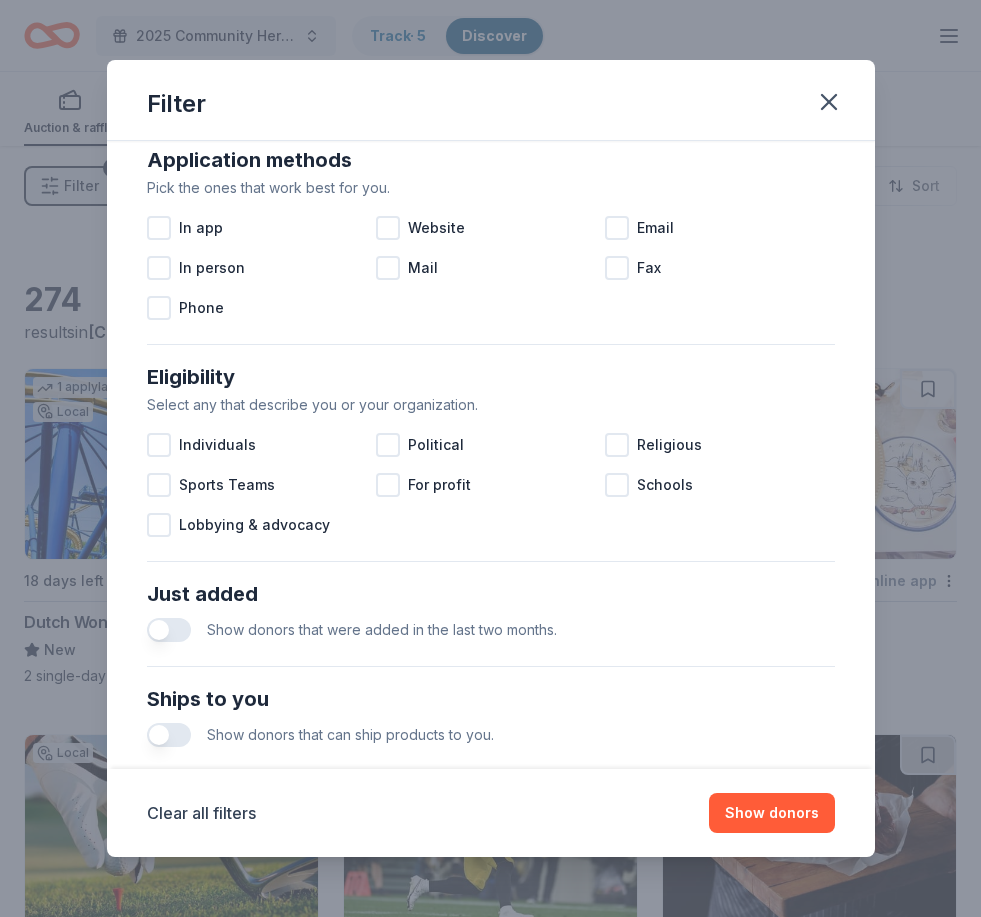scroll, scrollTop: 367, scrollLeft: 0, axis: vertical 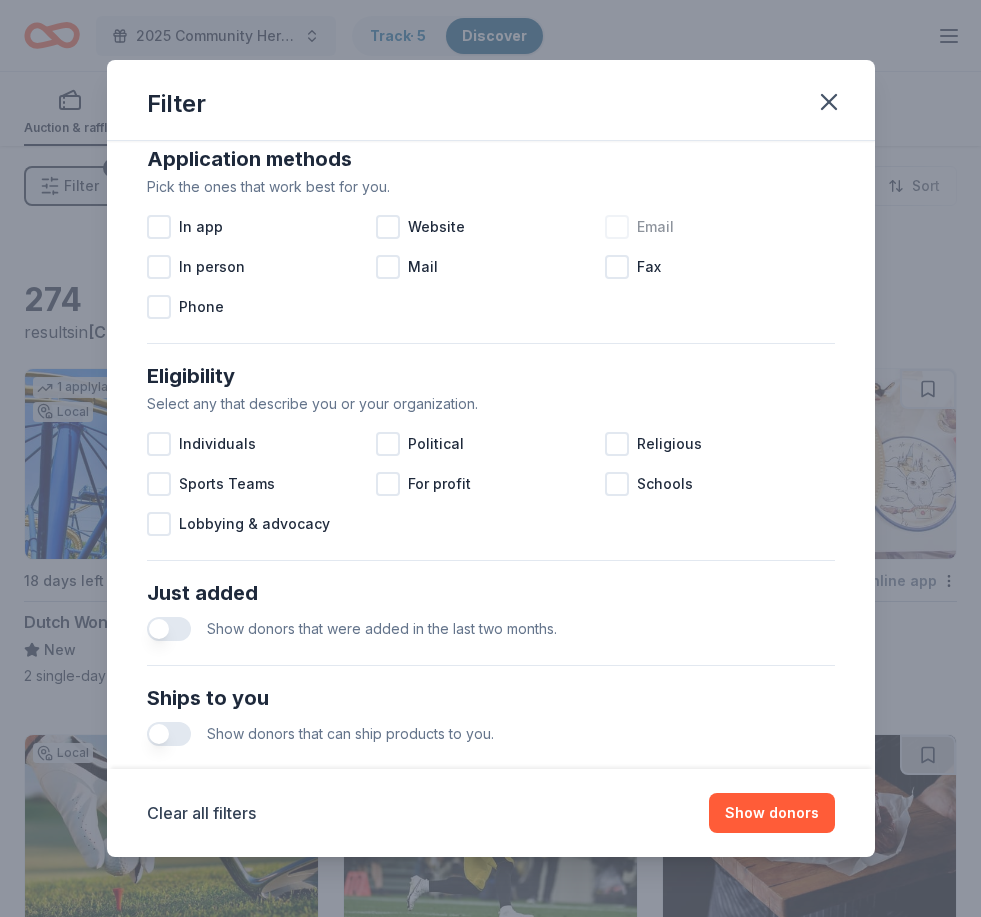 click at bounding box center [617, 227] 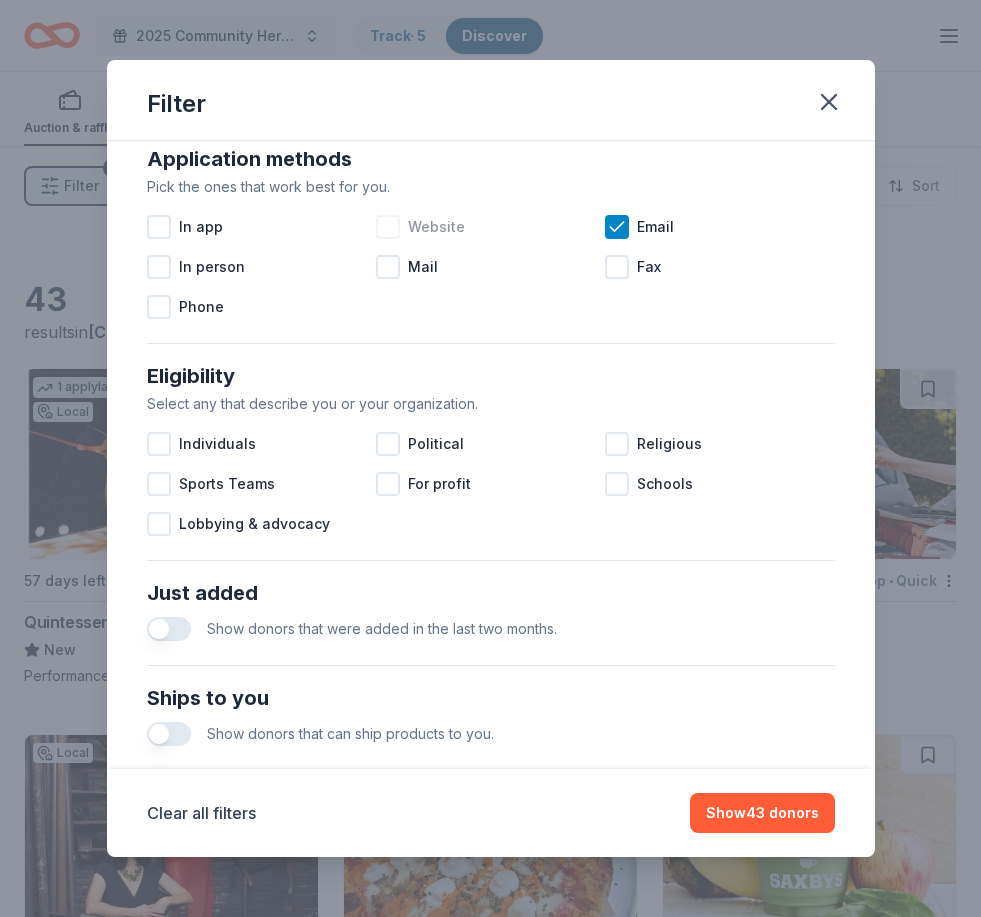 click on "Website" at bounding box center [436, 227] 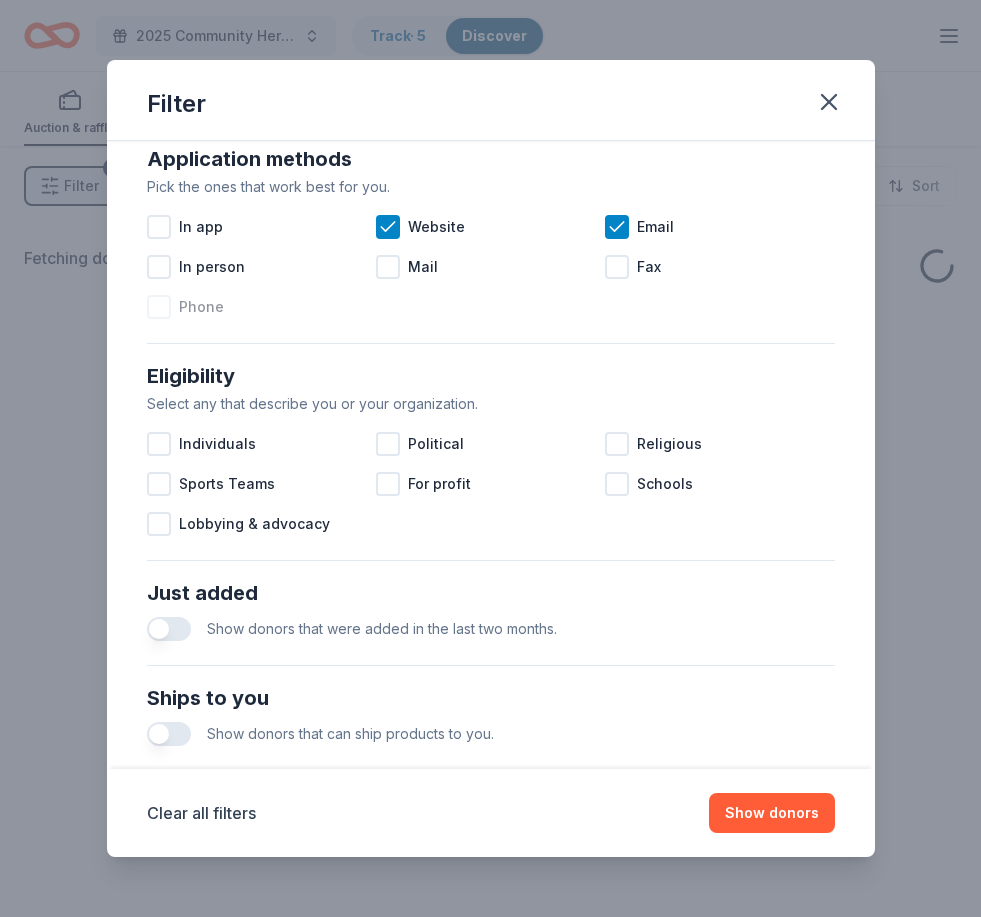 click on "Phone" at bounding box center (201, 307) 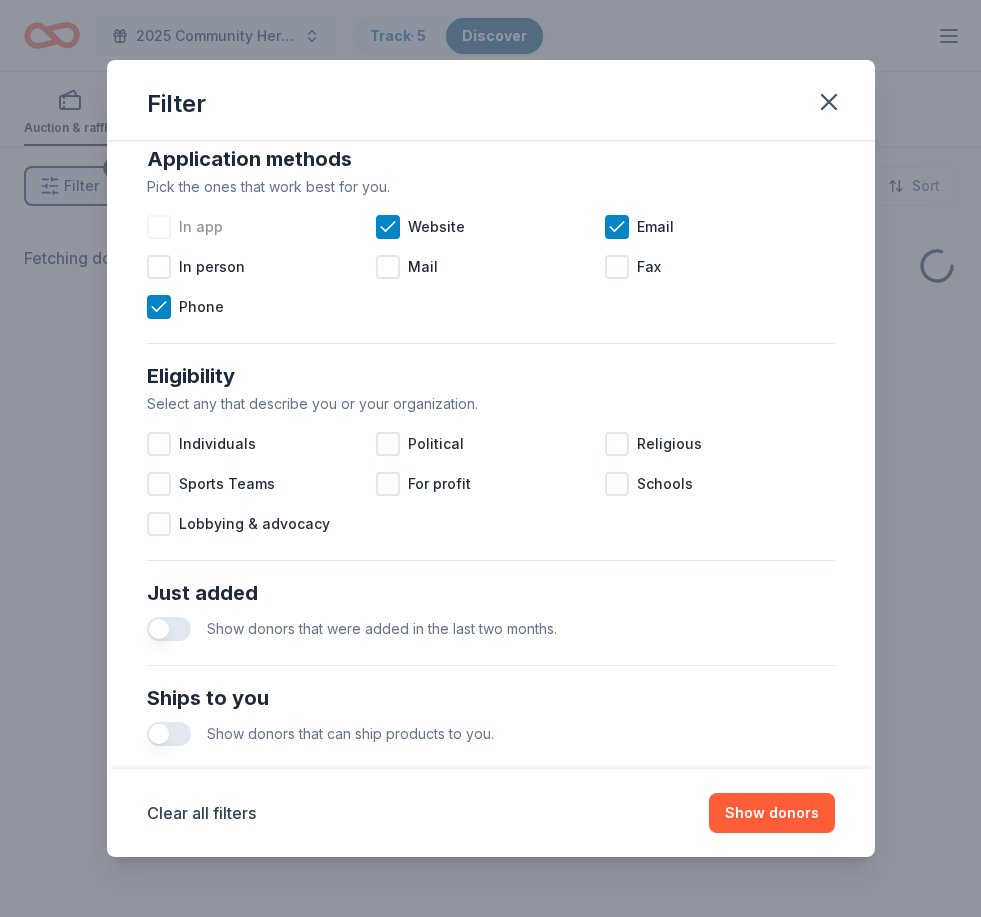 click on "In app" at bounding box center (201, 227) 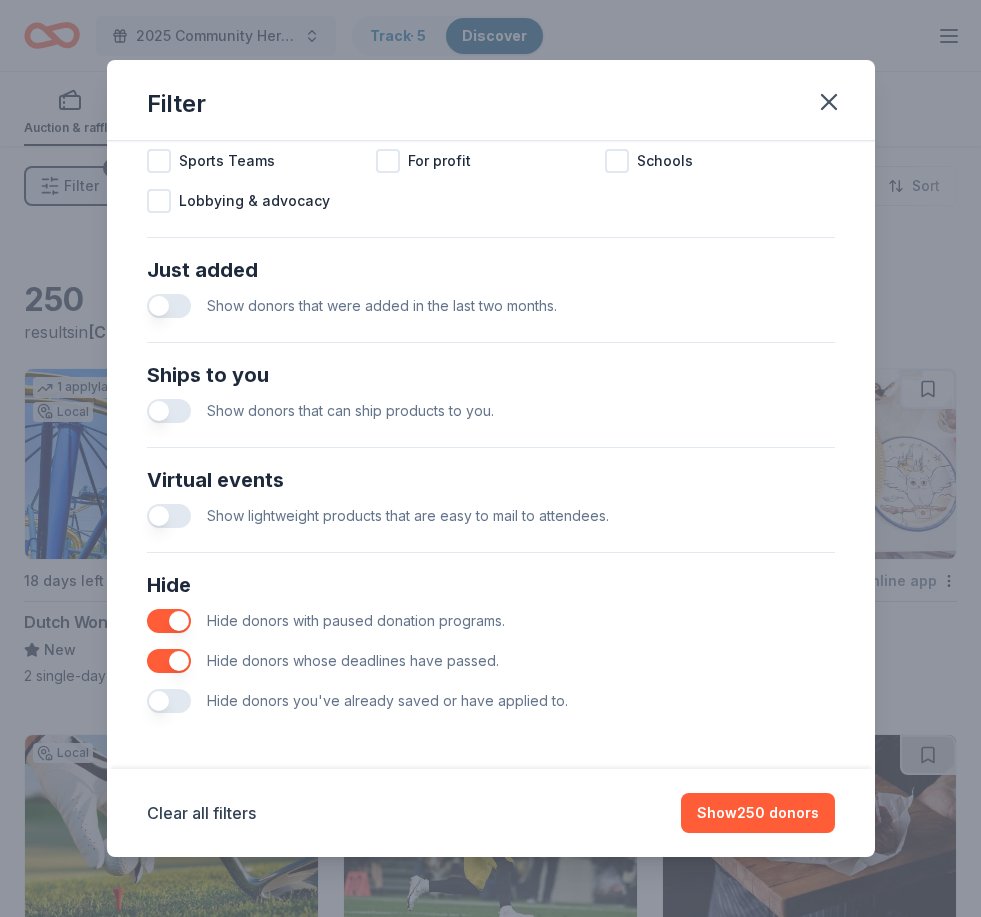 scroll, scrollTop: 690, scrollLeft: 0, axis: vertical 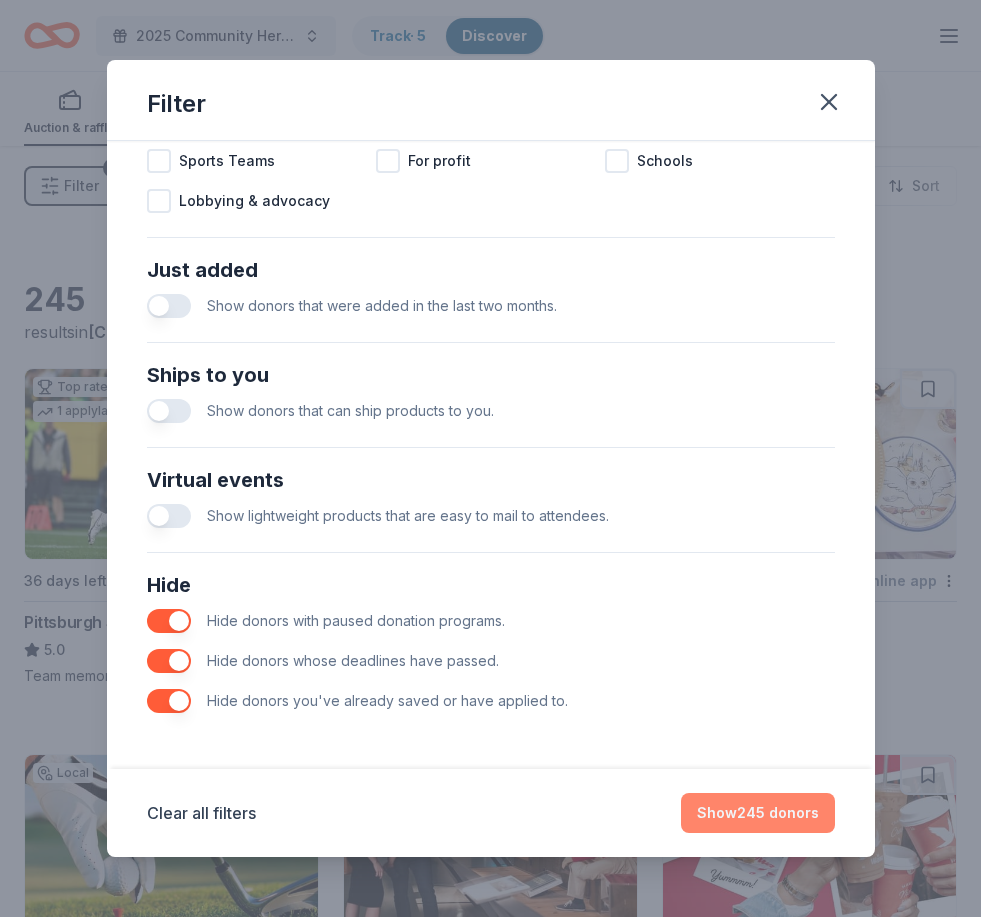 click on "Show  245   donors" at bounding box center [758, 813] 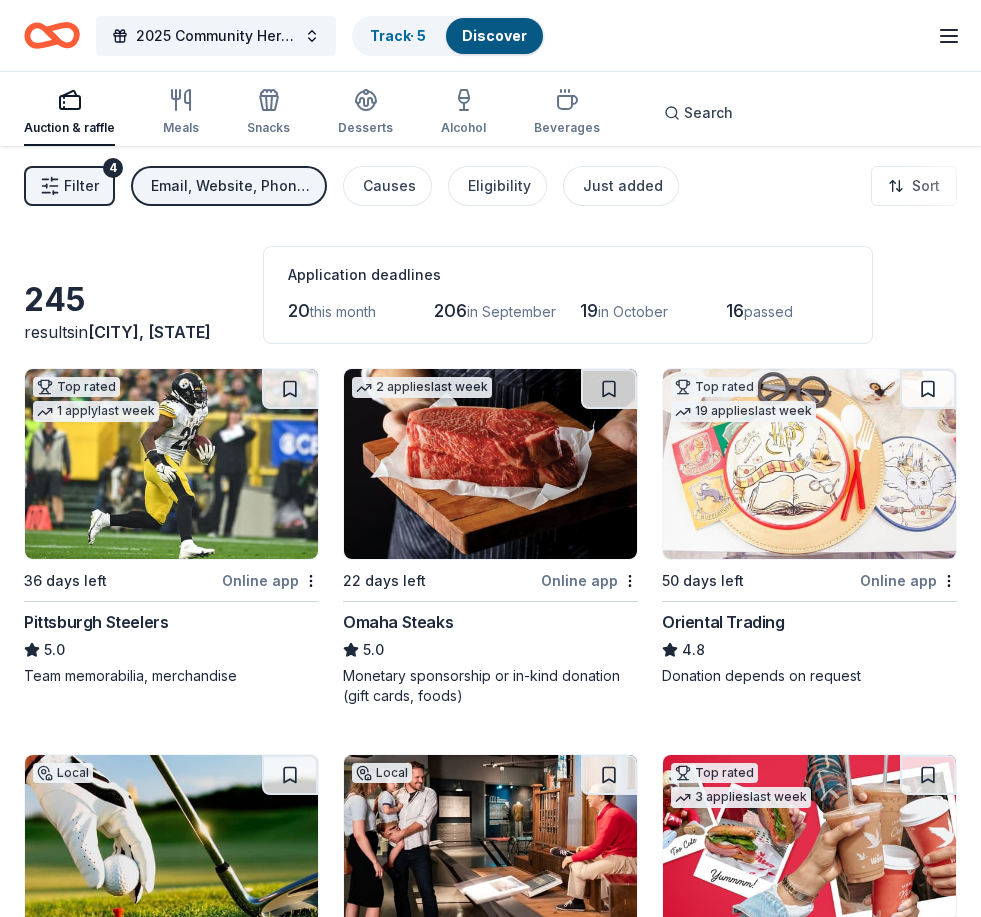 click at bounding box center [171, 464] 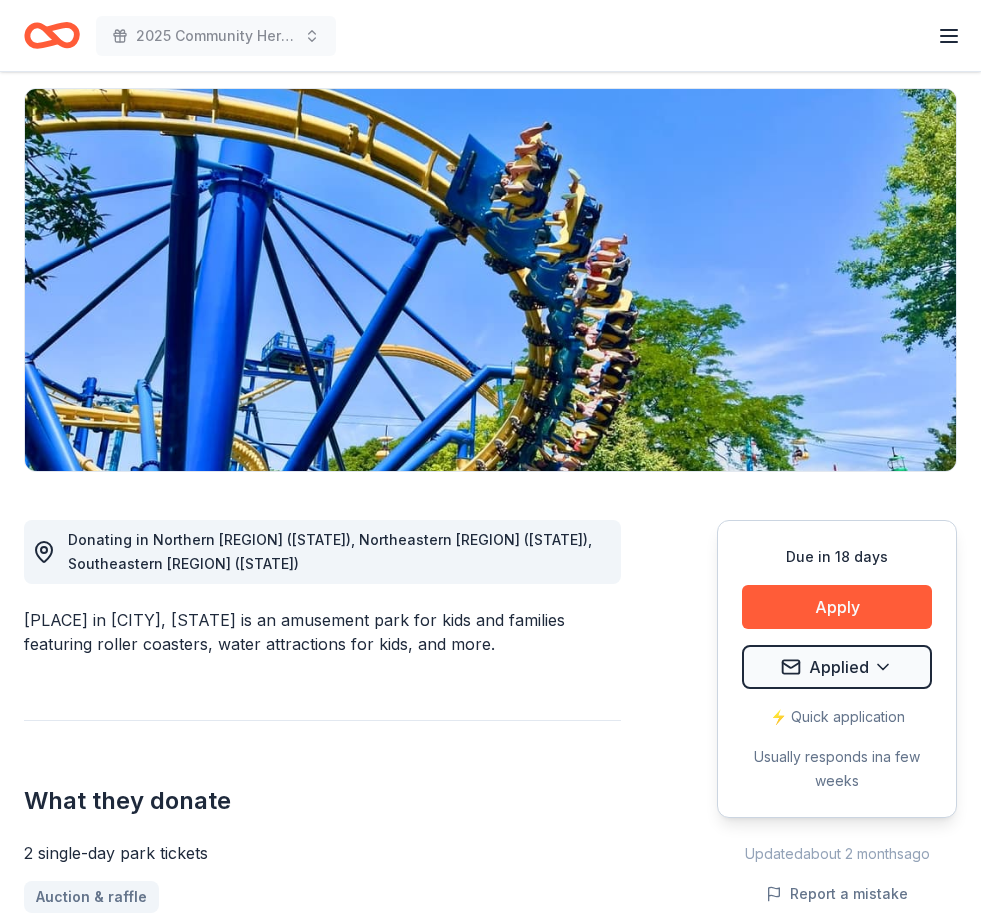 scroll, scrollTop: 138, scrollLeft: 0, axis: vertical 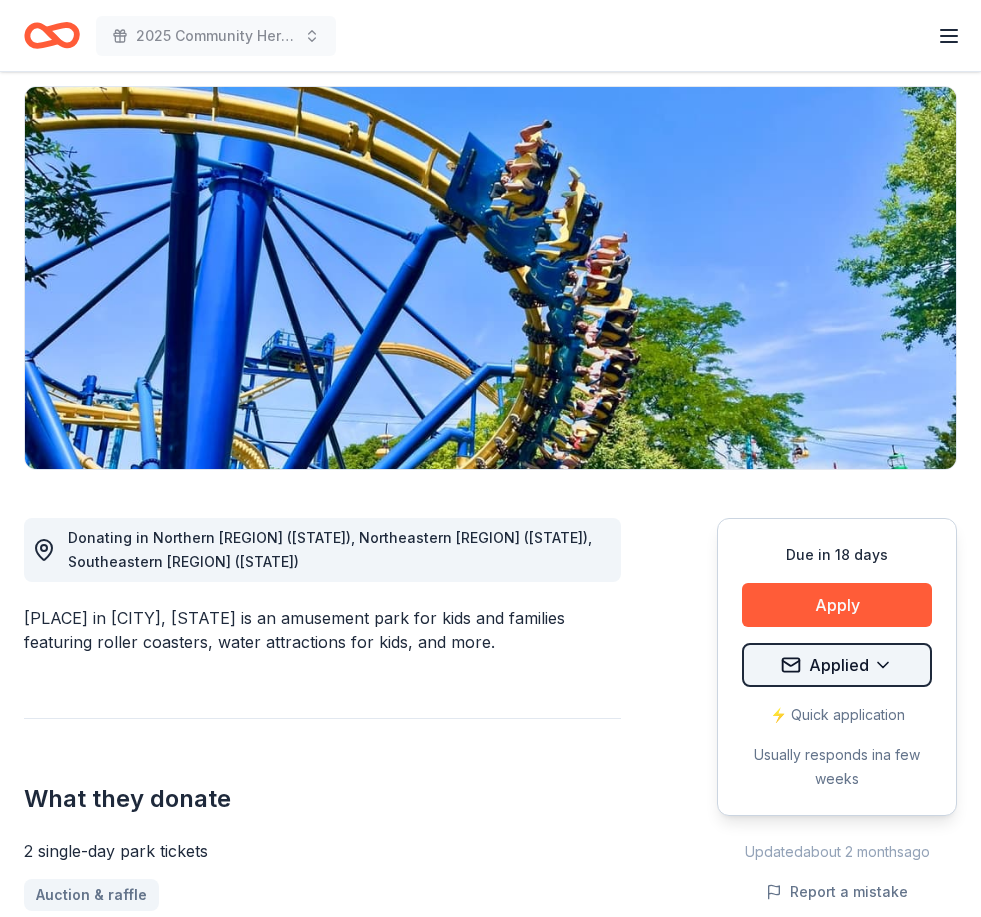 click on "2025 Community Heroes Celebration Earn Rewards Due in 18 days Share Dutch Wonderland New 1   apply  last week approval rate donation value Share Donating in Northern Delaware (DE), Northeastern Maryland (MD), Southeastern Pennsylvania (PA) Dutch Wonderland in Lancaster, PA is an amusement park for kids and families featuring roller coasters, water attractions for kids, and more. What they donate 2 single-day park tickets Auction & raffle Donation can be shipped to you Donation is small & easy to send to guests Who they donate to  Preferred Supports organizations that work in Childhood & Health, Social Inclusion, Education & Awareness, and Conservation & Research Children Education Environment & Sustainability Health Poverty & Hunger Social Justice Wellness & Fitness 501(c)(3) required Due in 18 days Apply Applied ⚡️ Quick application Usually responds in  a few weeks Updated  about 2 months  ago Report a mistake approval rate 20 % approved 30 % declined 50 % no response donation value (average) 20% 70% 0%" at bounding box center (490, 320) 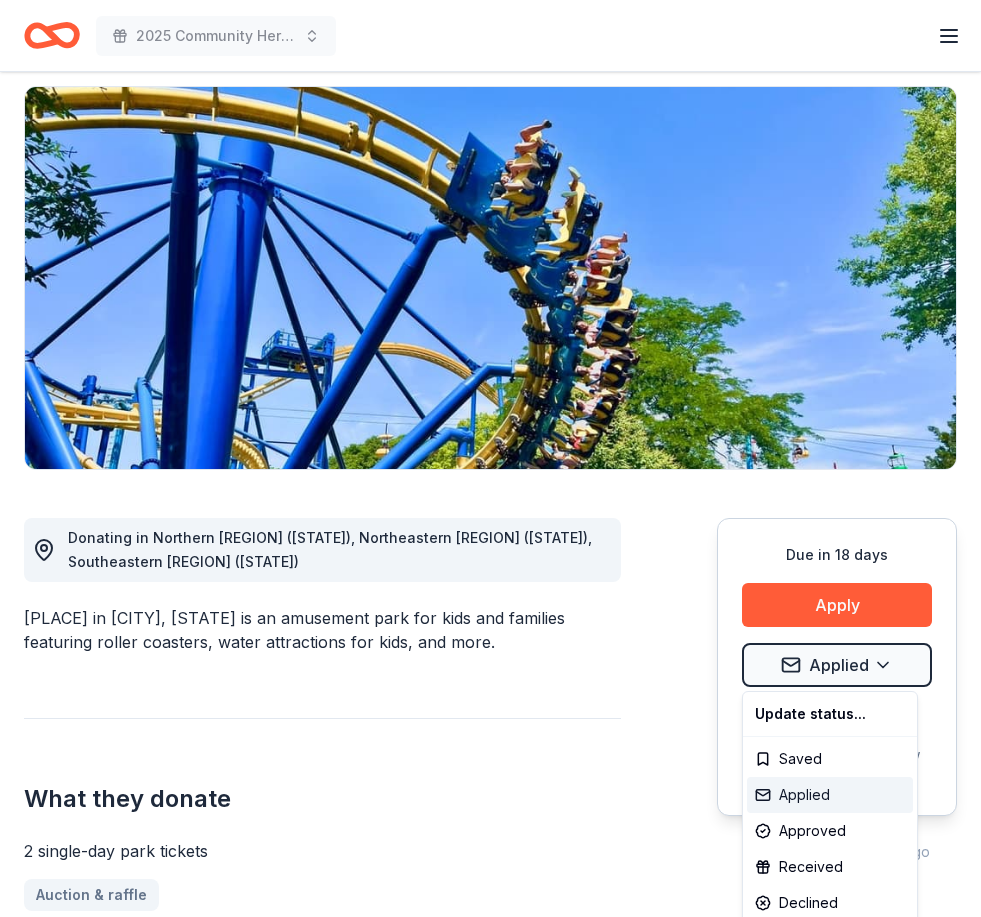 click on "Applied" at bounding box center [830, 795] 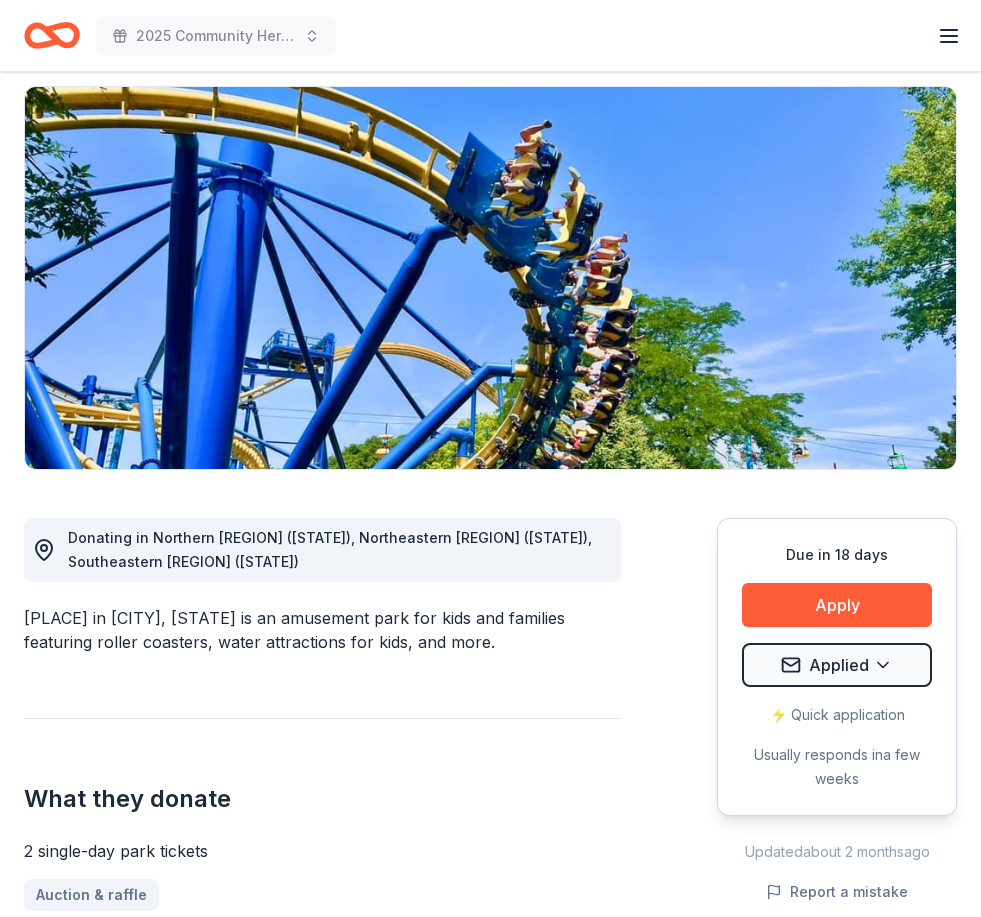 drag, startPoint x: 246, startPoint y: 850, endPoint x: 31, endPoint y: 847, distance: 215.02094 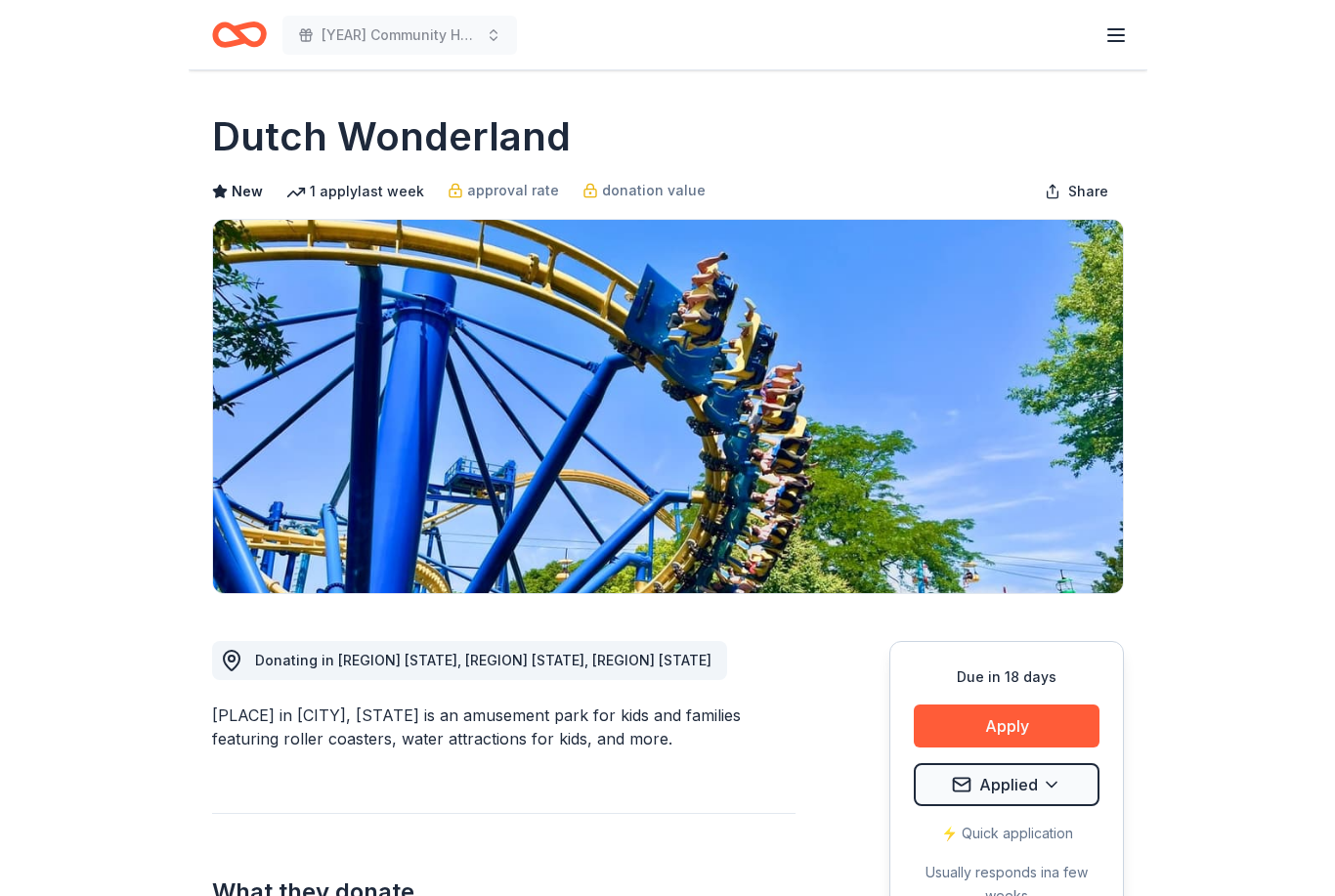 scroll, scrollTop: 0, scrollLeft: 0, axis: both 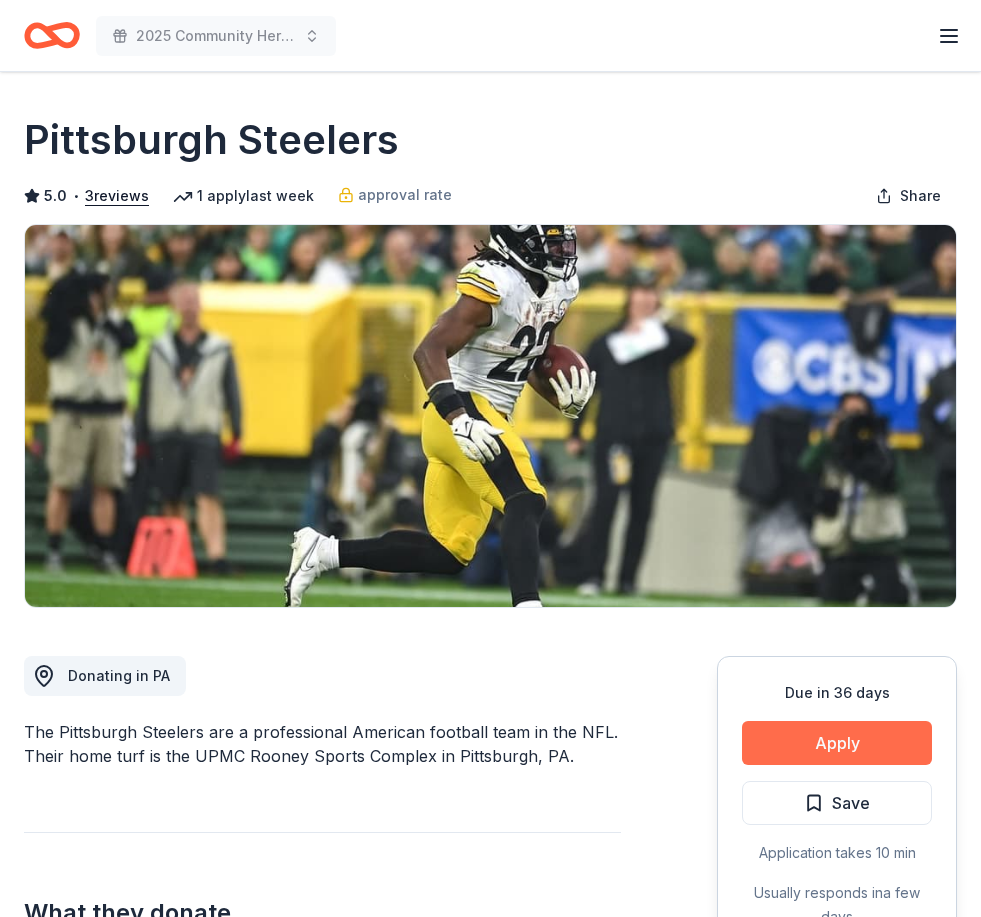 click on "Apply" at bounding box center (837, 743) 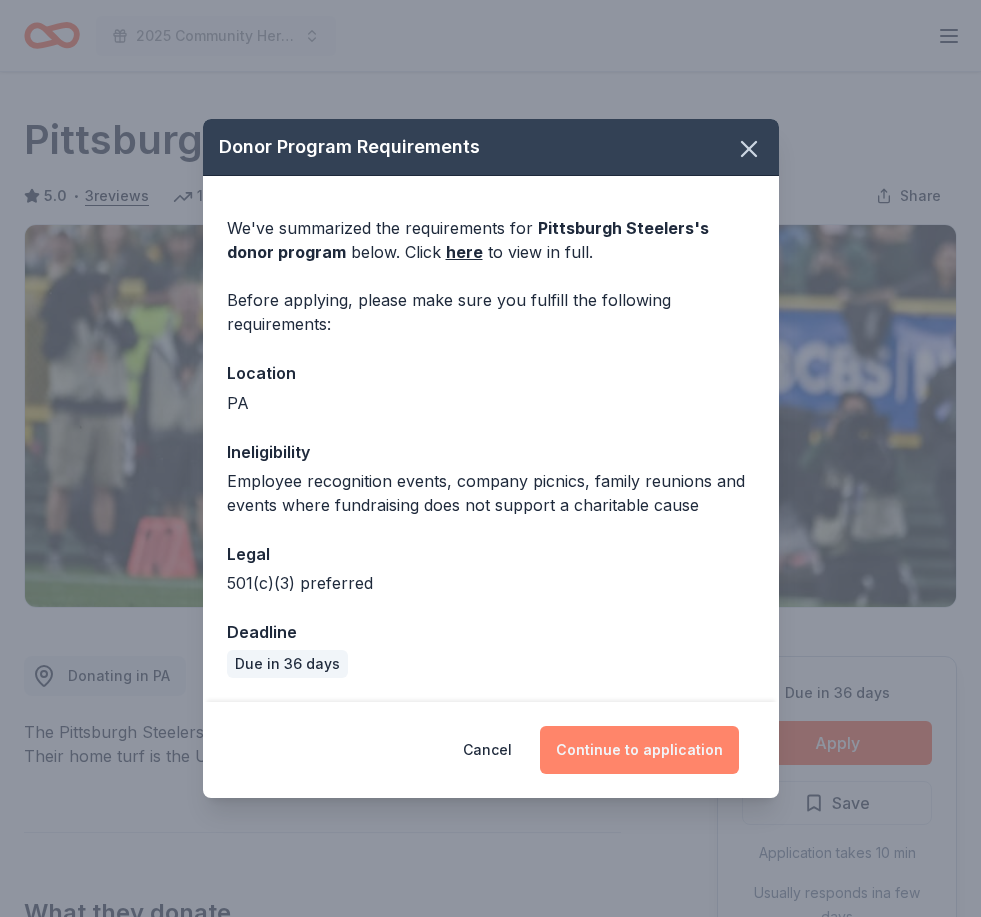 click on "Continue to application" at bounding box center [639, 750] 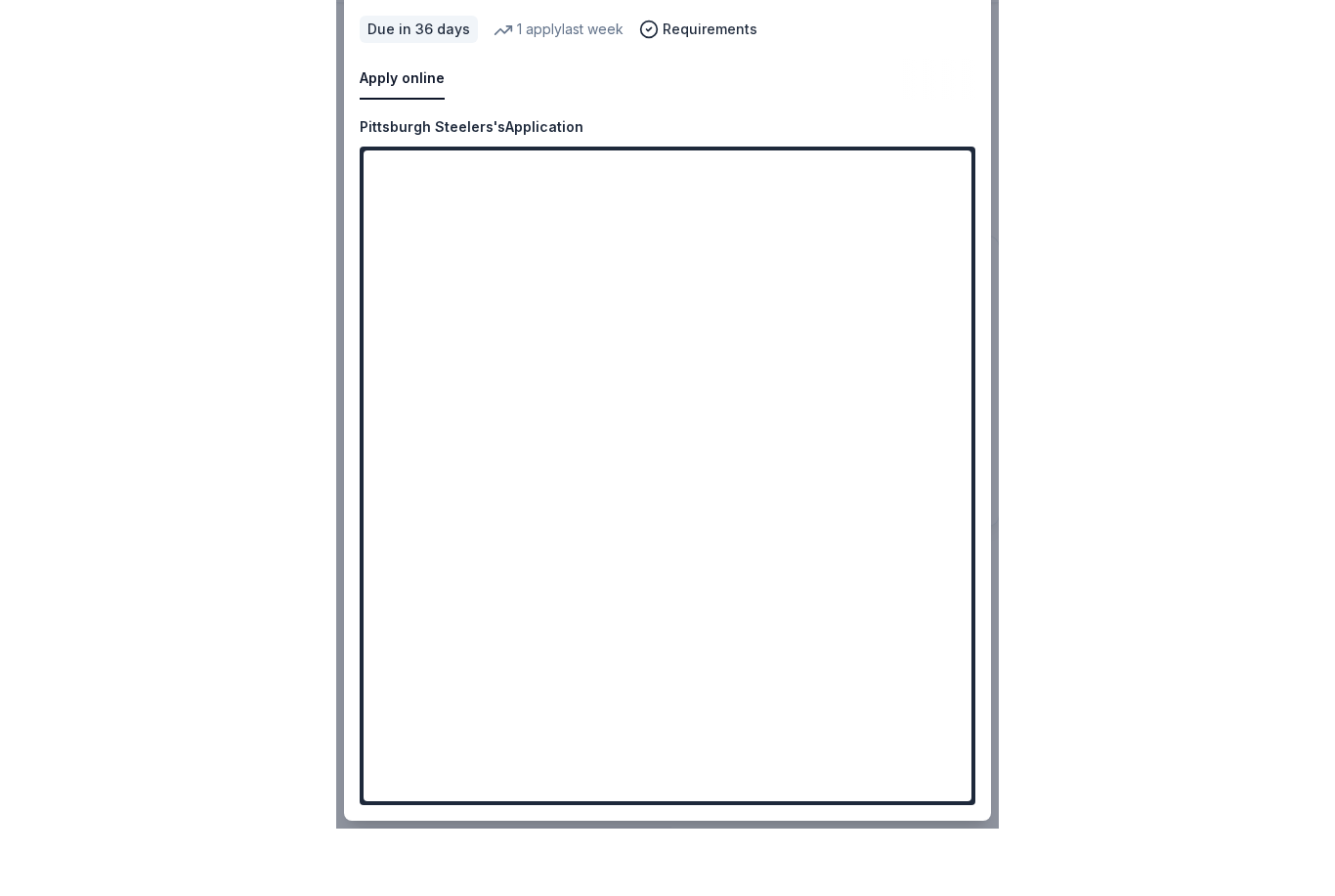 scroll, scrollTop: 405, scrollLeft: 0, axis: vertical 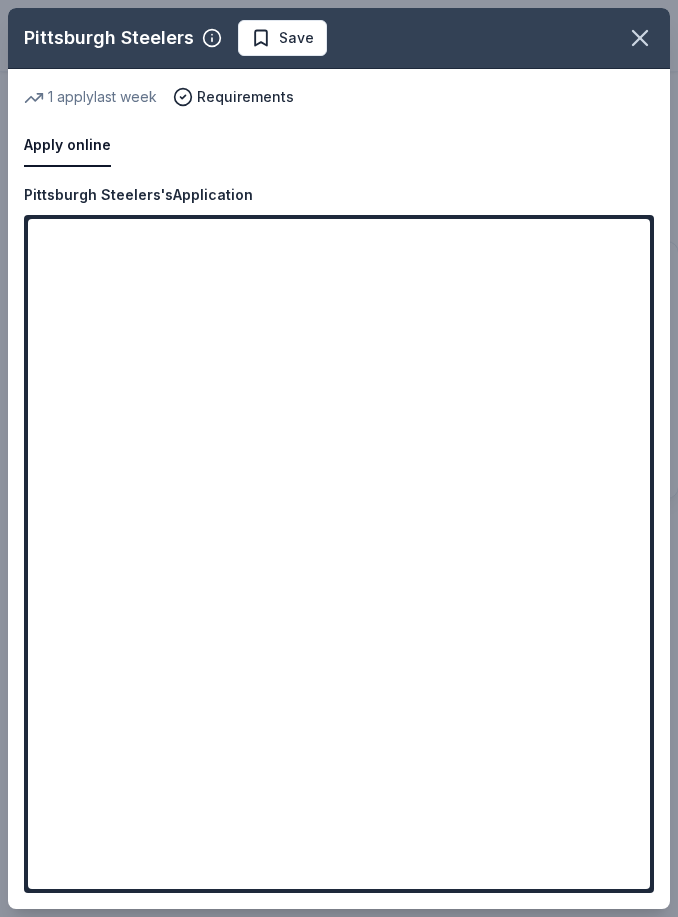 click on "Pittsburgh Steelers Save Apply online 1   apply  last week Requirements Copy and paste your information: Organization information Edit Name Website EIN Mission statement Pittsburgh Steelers's  Application" at bounding box center (339, 458) 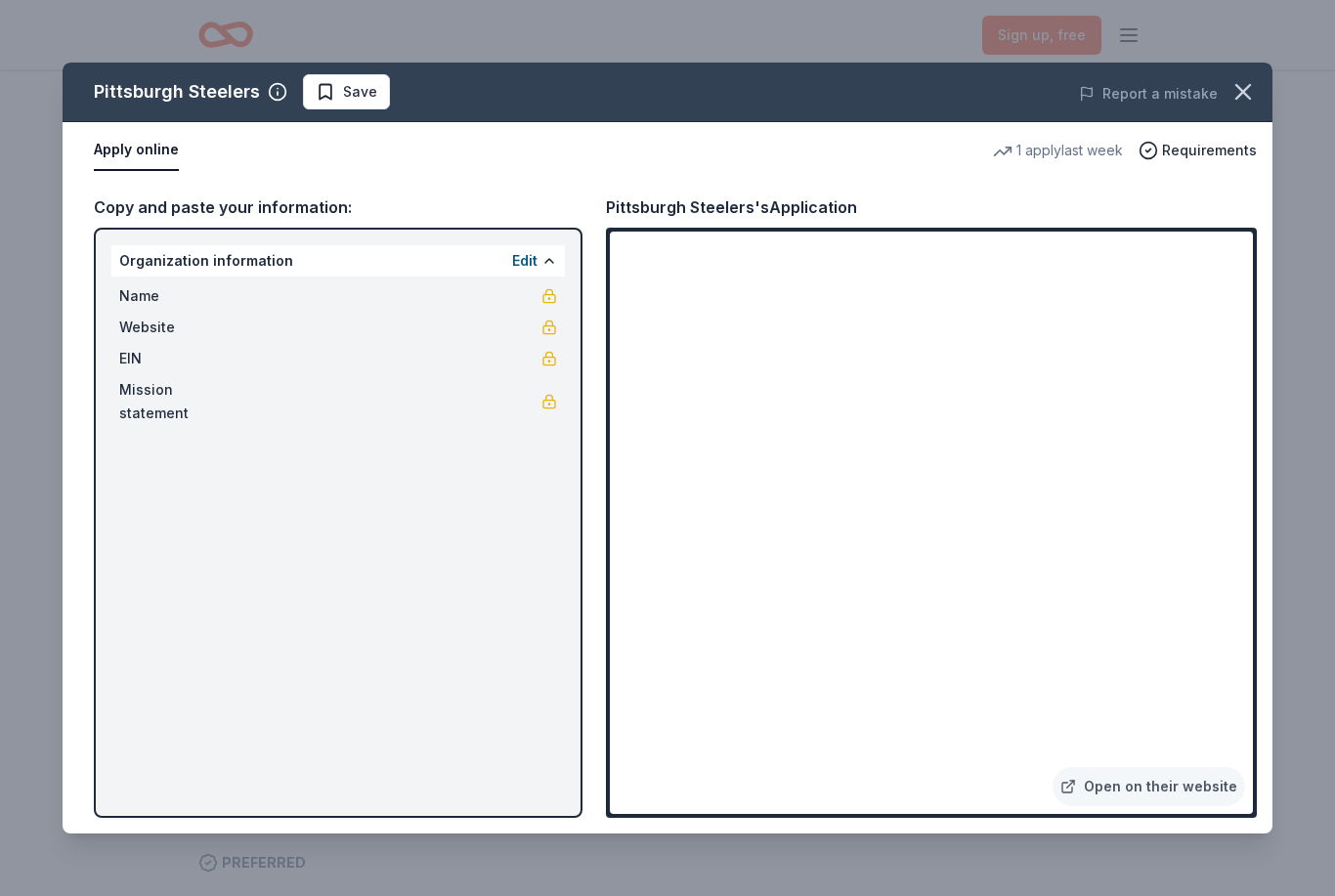 click on "Pittsburgh Steelers Save Report a mistake Apply online 1   apply  last week Requirements Copy and paste your information: Organization information Edit Name Website EIN Mission statement Pittsburgh Steelers's  Application Open on their website" at bounding box center (668, 448) 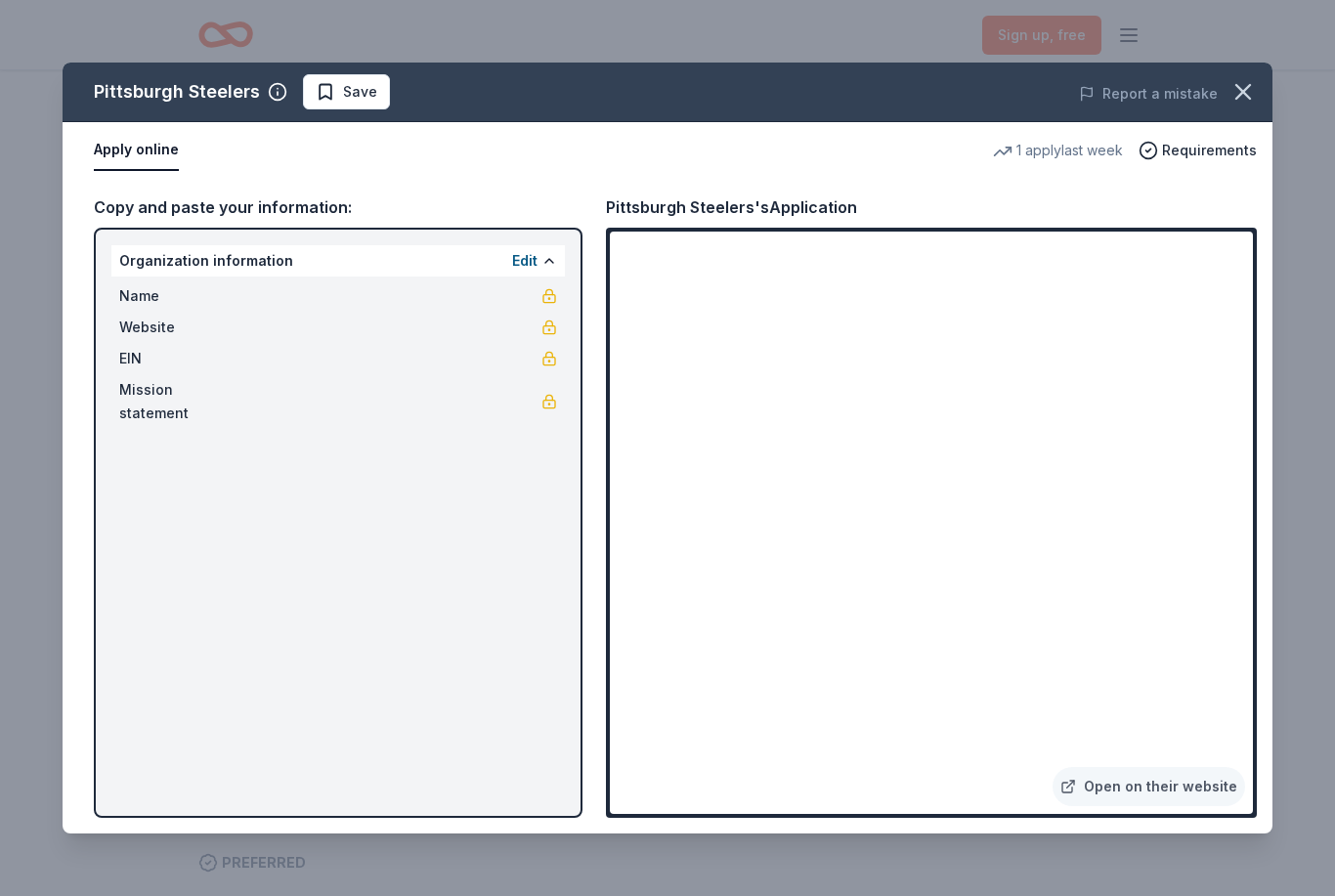 click on "Pittsburgh Steelers Save Report a mistake Apply online 1   apply  last week Requirements Copy and paste your information: Organization information Edit Name Website EIN Mission statement Pittsburgh Steelers's  Application Open on their website" at bounding box center [668, 448] 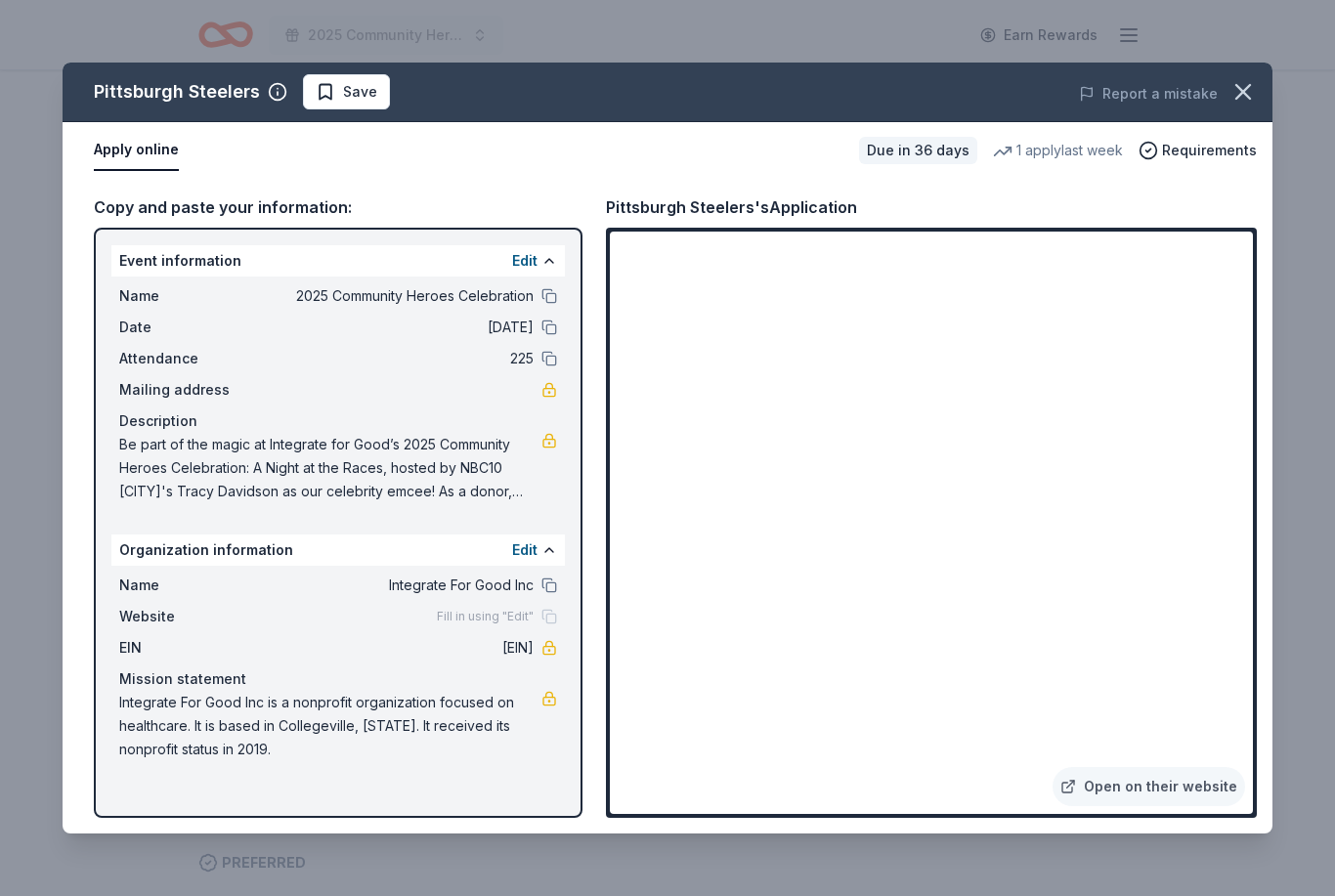 click on "83-3075186" at bounding box center [392, 648] 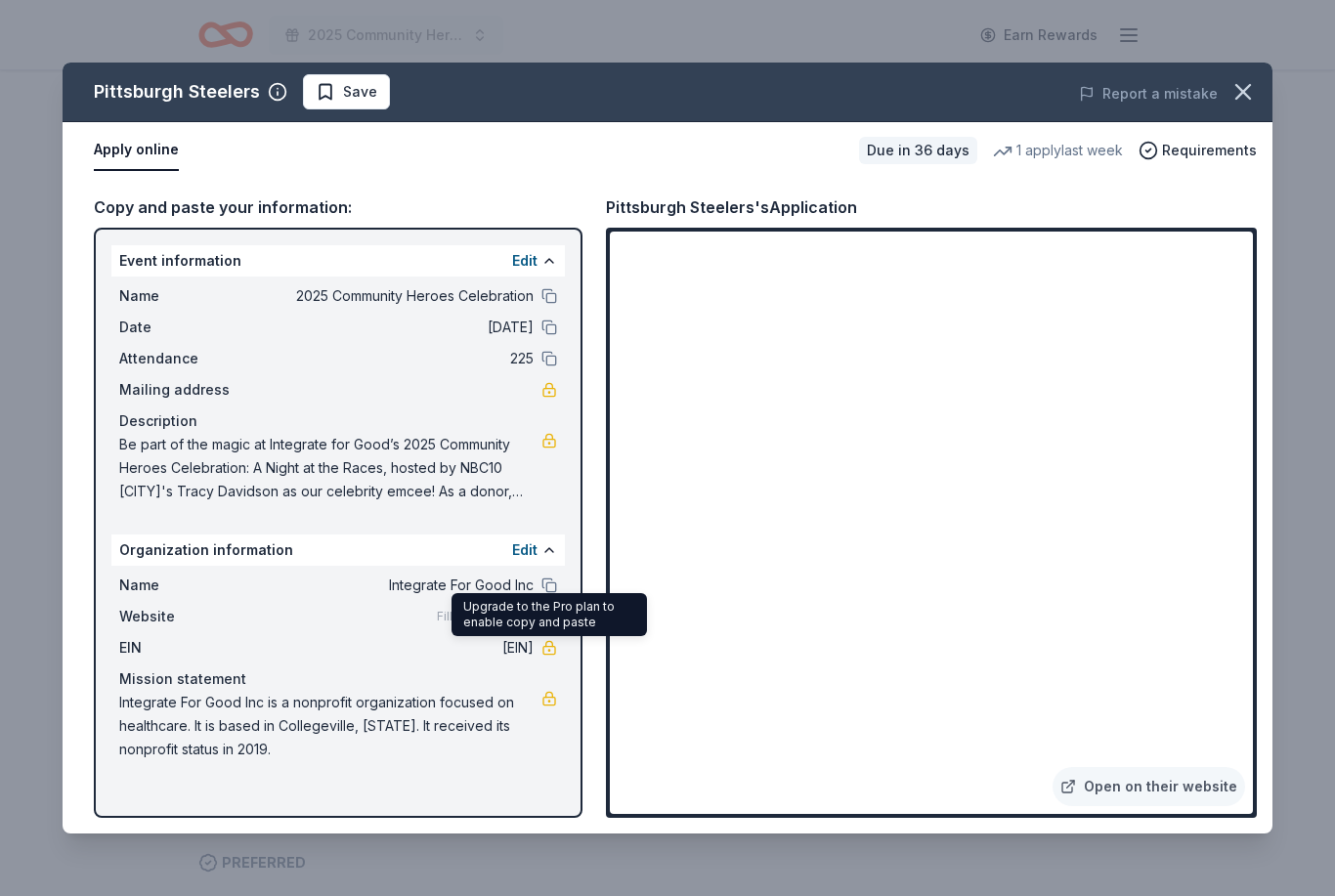 drag, startPoint x: 446, startPoint y: 652, endPoint x: 518, endPoint y: 642, distance: 72.691127 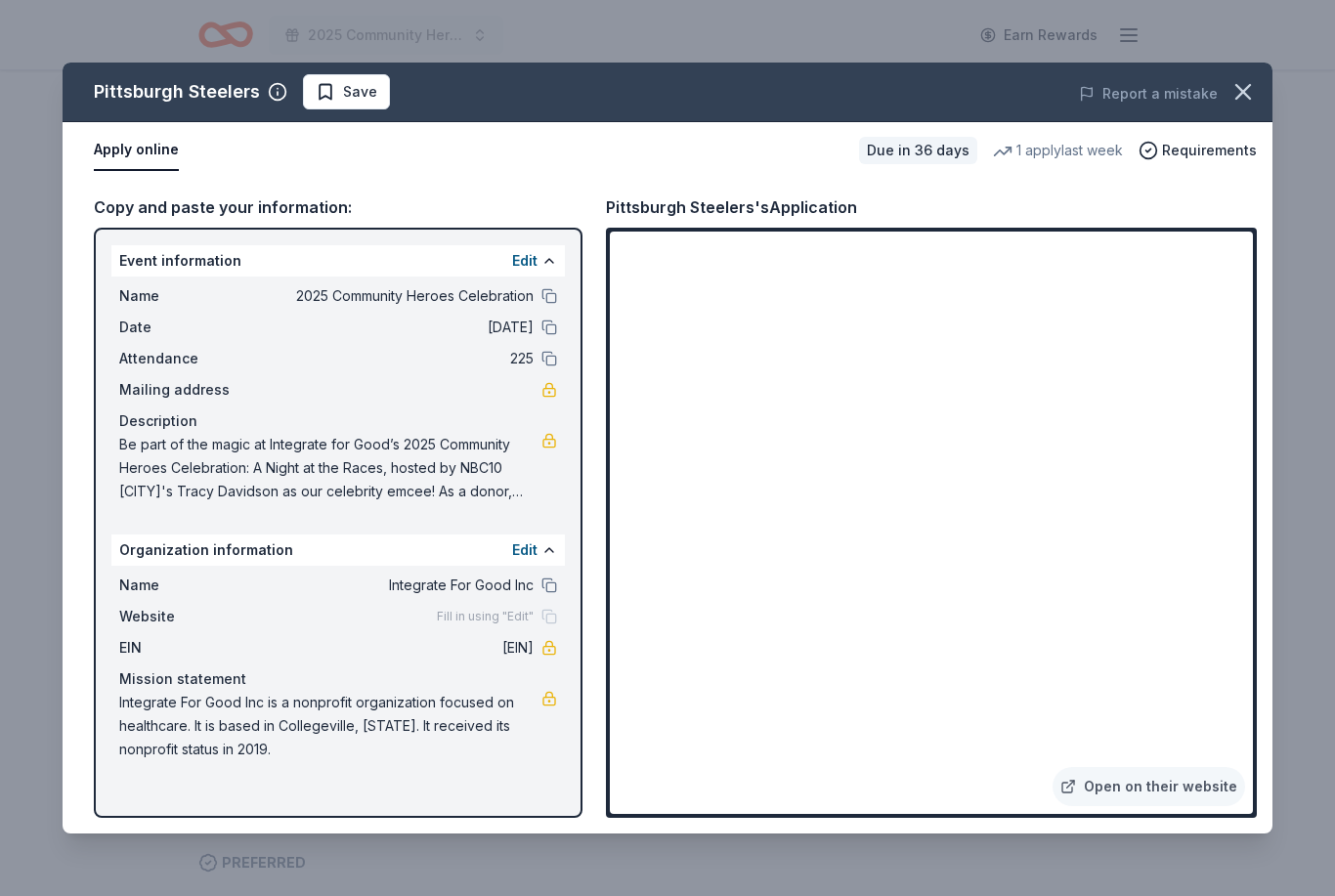 click on "Be part of the magic at Integrate for Good’s 2025 Community Heroes Celebration: A Night at the Races, hosted by NBC10 Philadelphia’s Tracy Davidson as our celebrity emcee! As a donor, you’ll showcase your commitment to inclusion and community impact in front of 250+ business and civic leaders while aligning your brand with one of the region’s most inspiring events. This unforgettable evening will feature thrilling races, the presentation of our Community Hero and Leadership Awards, and stories that show what’s possible when people are seen, supported, and included. Your sponsorship fuels our impact—helping young adults build independence, find belonging, and lead with purpose." at bounding box center [330, 468] 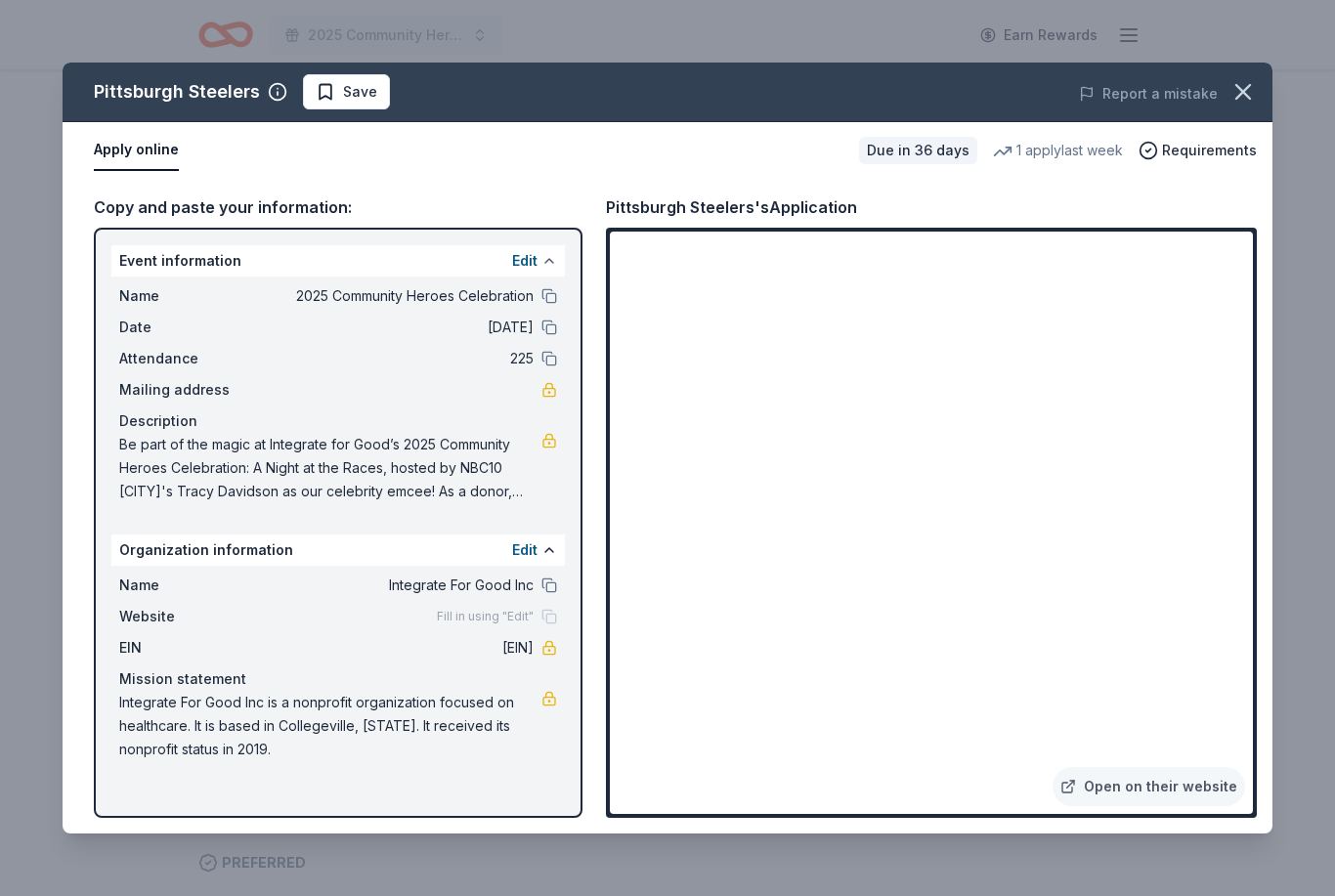 click at bounding box center [549, 261] 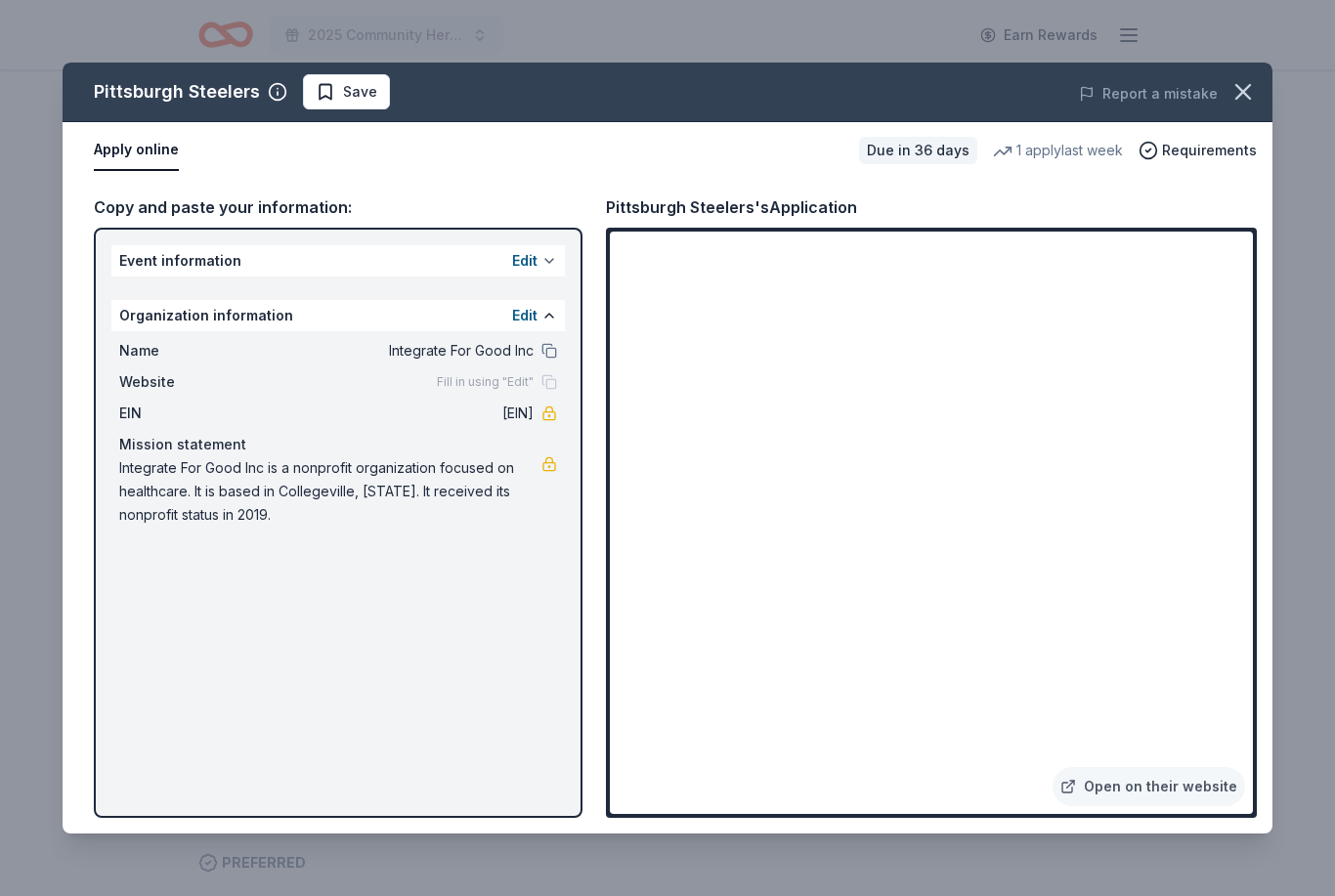 click at bounding box center [549, 261] 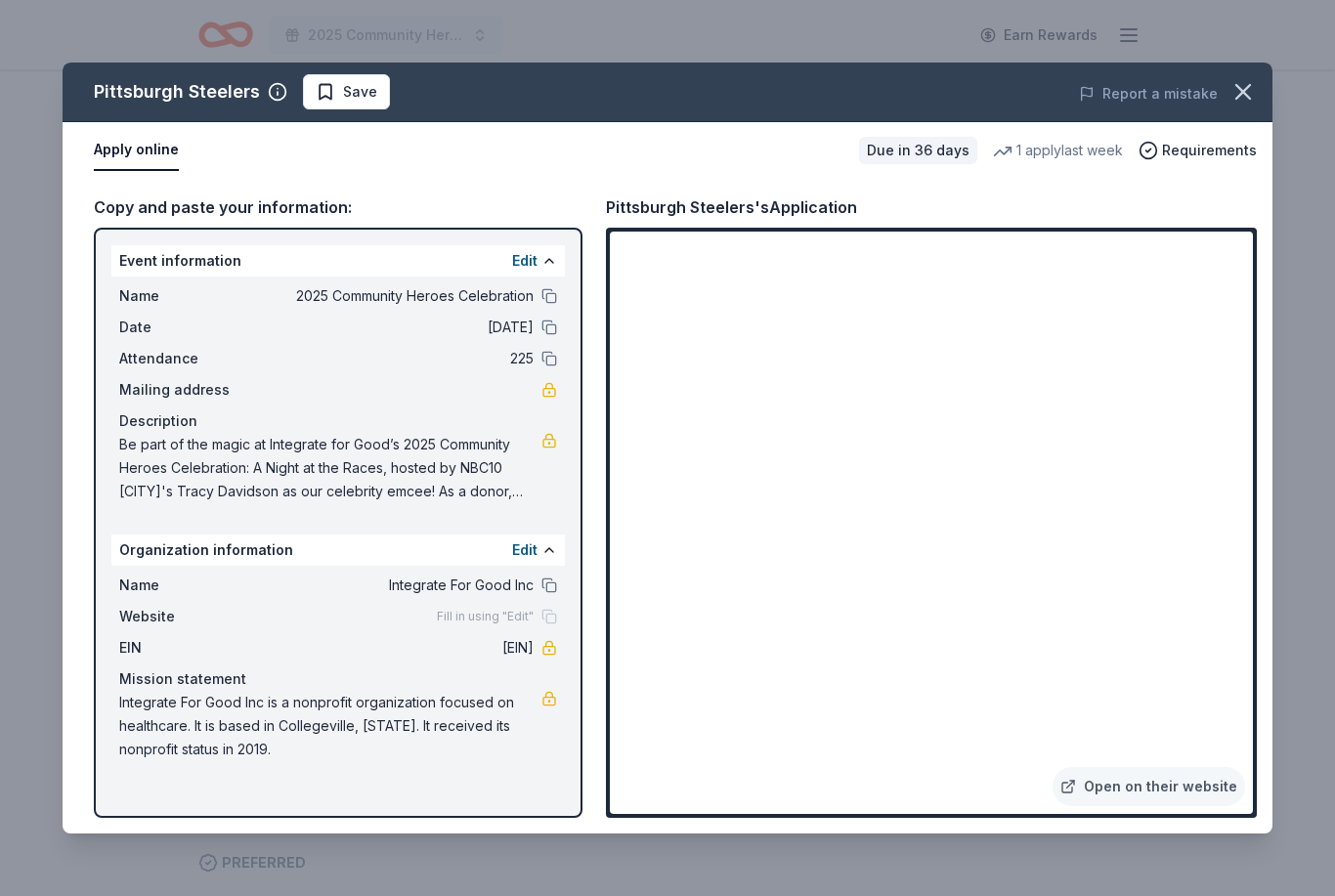 click on "83-3075186" at bounding box center (392, 648) 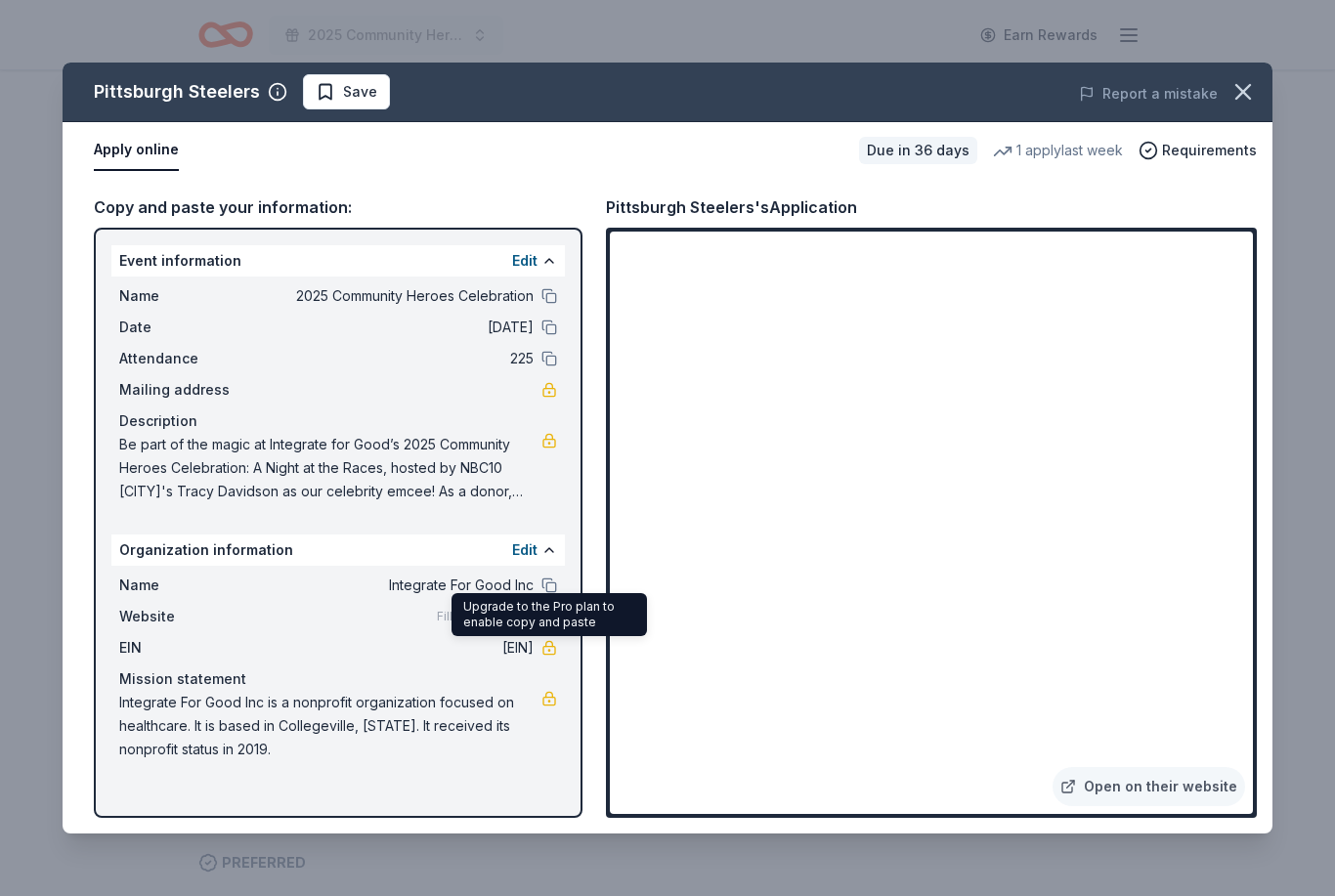 drag, startPoint x: 457, startPoint y: 648, endPoint x: 541, endPoint y: 641, distance: 84.29116 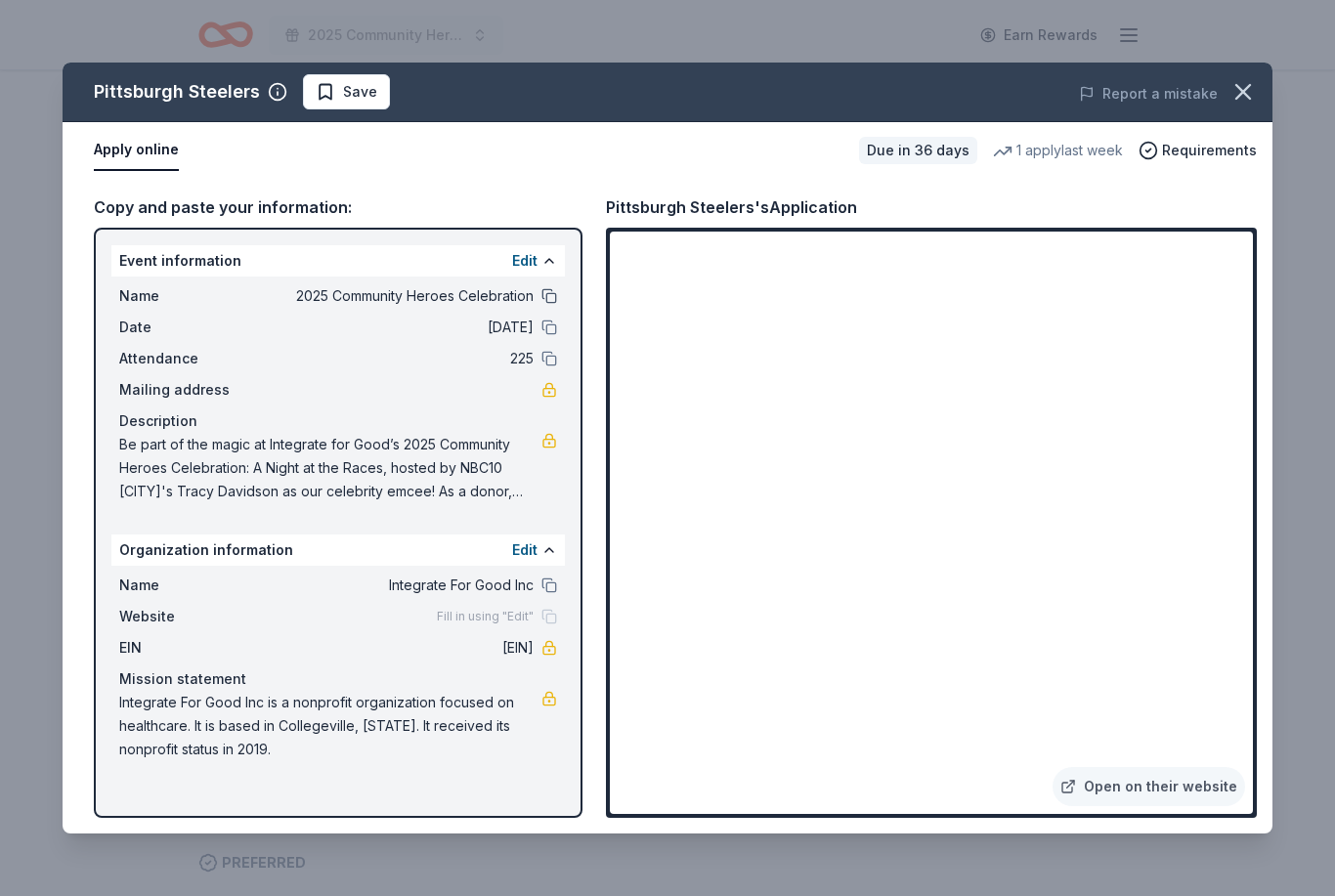 click at bounding box center (549, 296) 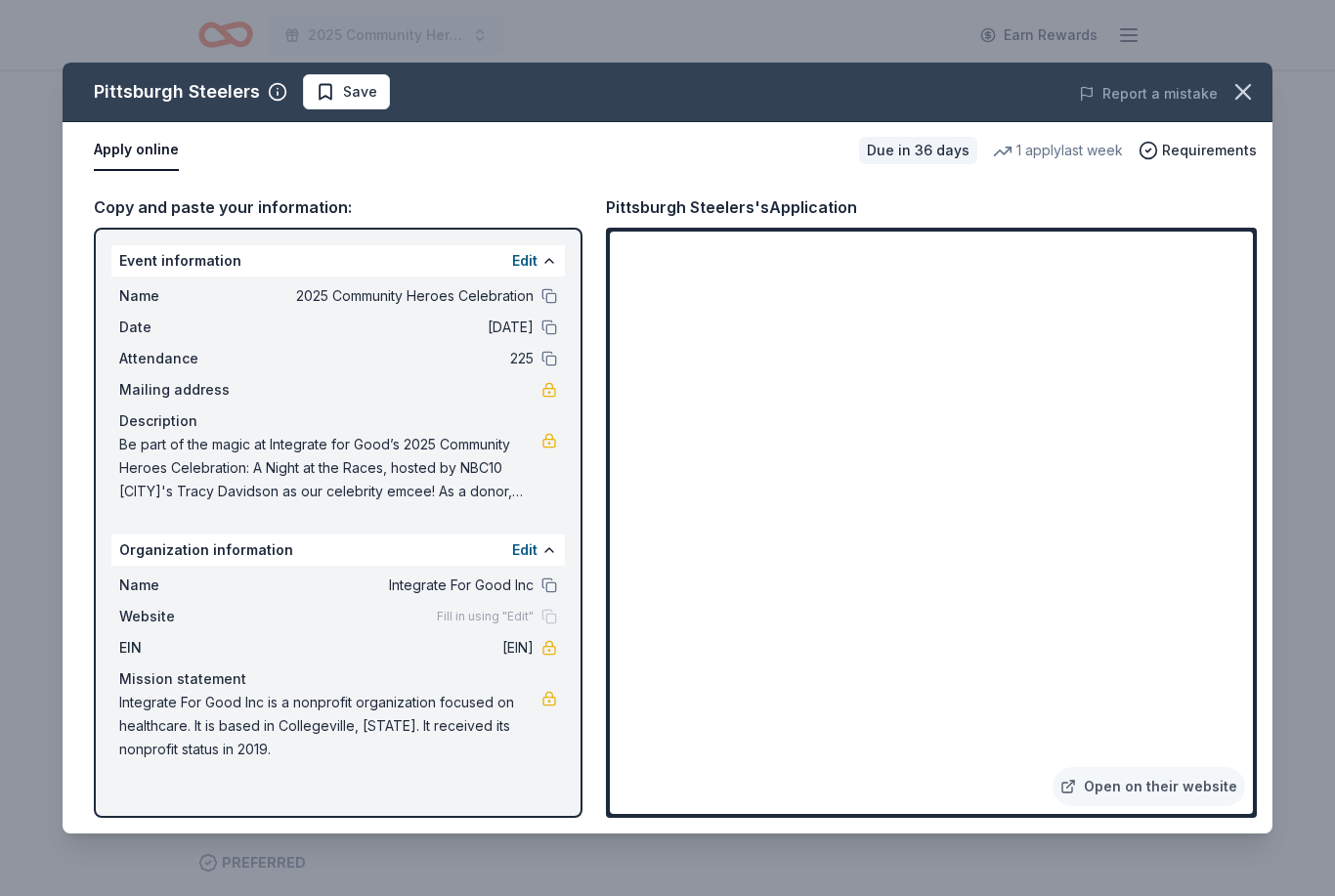 click on "Save" at bounding box center (346, 92) 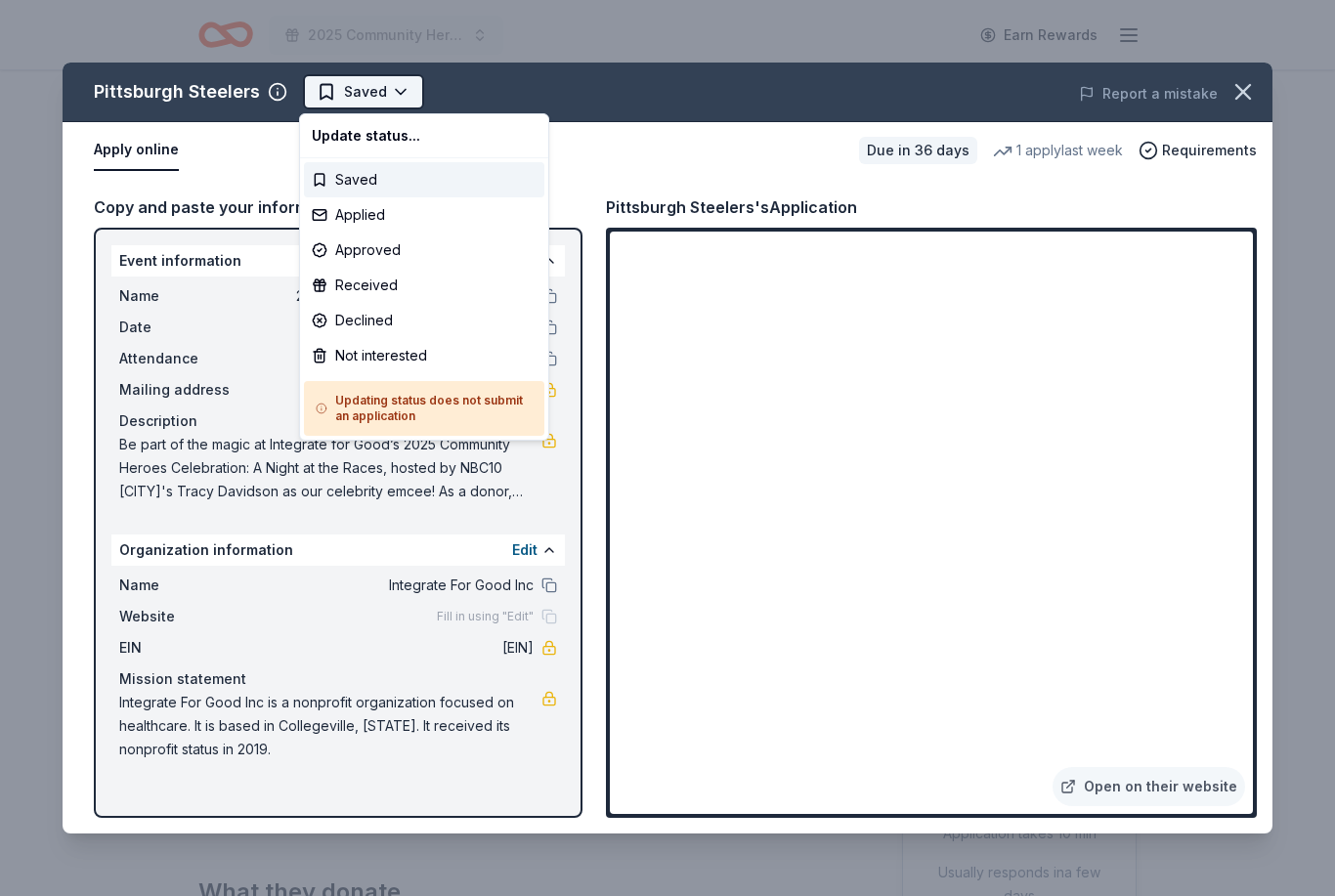 click on "2025 Community Heroes Celebration Earn Rewards Due in 36 days Share Pittsburgh Steelers 5.0 • 3  reviews 1   apply  last week approval rate Share Donating in PA The Pittsburgh Steelers are a professional American football team in the NFL. Their home turf is the UPMC Rooney Sports Complex in Pittsburgh, PA. What they donate Team memorabilia, merchandise Auction & raffle Donation can be shipped to you   You may receive donations every   year Who they donate to  Preferred 501(c)(3) preferred  Ineligible Employee recognition events, company picnics, family reunions and events where fundraising does not support a charitable cause For profit approval rate 20 % approved 30 % declined 50 % no response Upgrade to Pro to view approval rates and average donation values Due in 36 days Apply Saved Application takes 10 min Usually responds in  a few days Updated  about 2 months  ago Report a mistake 5.0 • 3  reviews Catholic Academy of Niagara Falls January 2025 • Approved The Rotsky Foundation for Mentors March 2024" at bounding box center [668, 448] 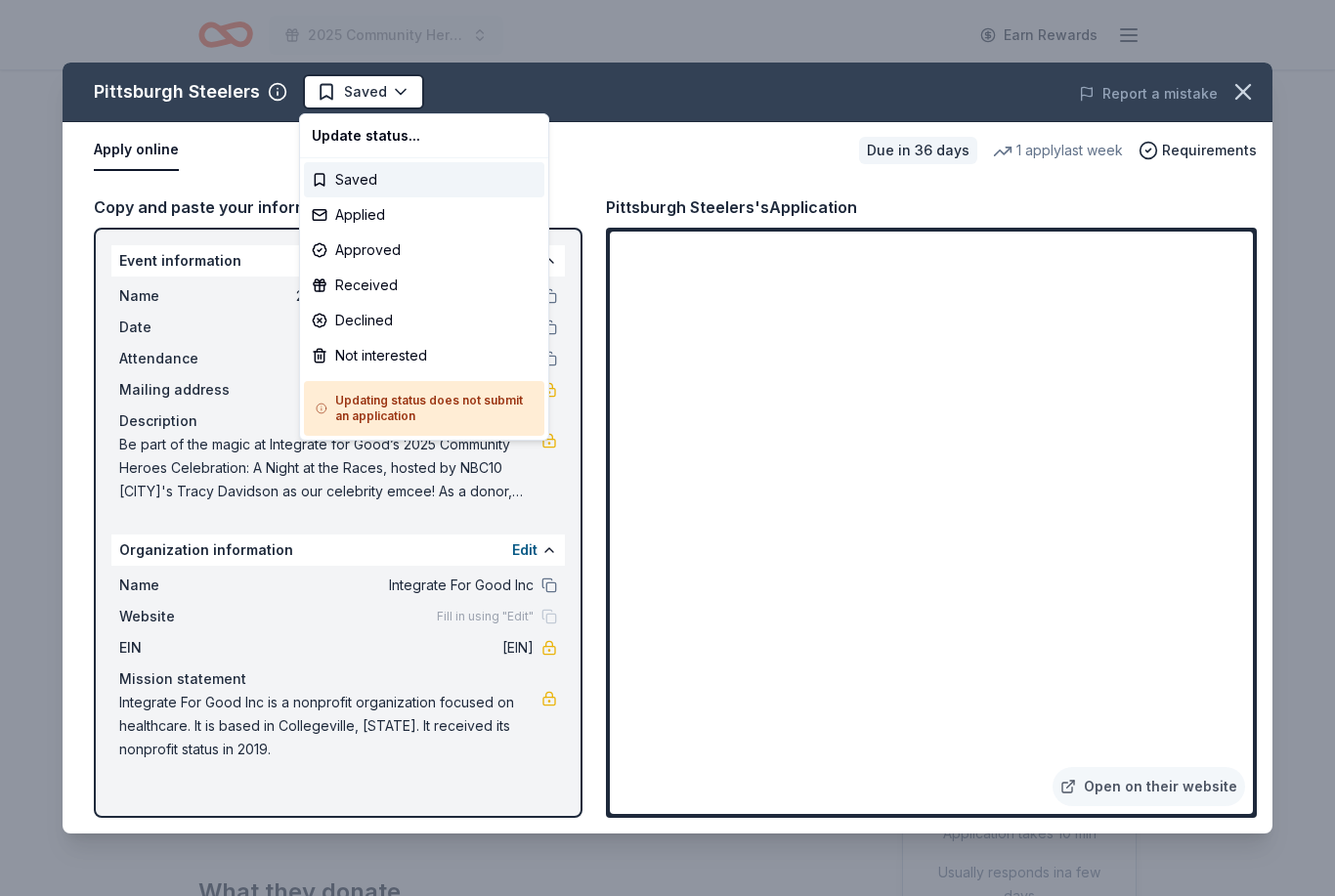 scroll, scrollTop: 0, scrollLeft: 0, axis: both 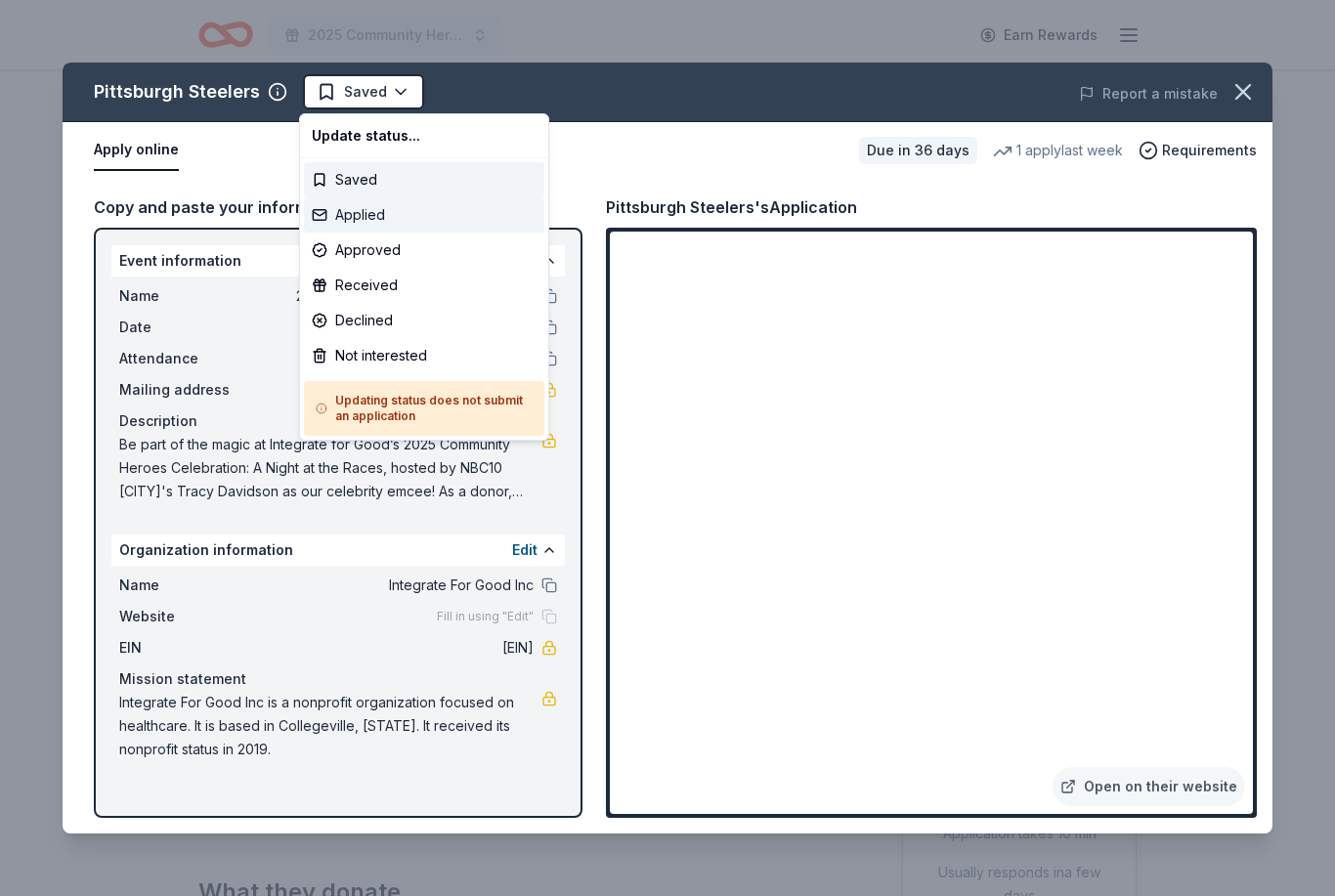 click on "Applied" at bounding box center [424, 215] 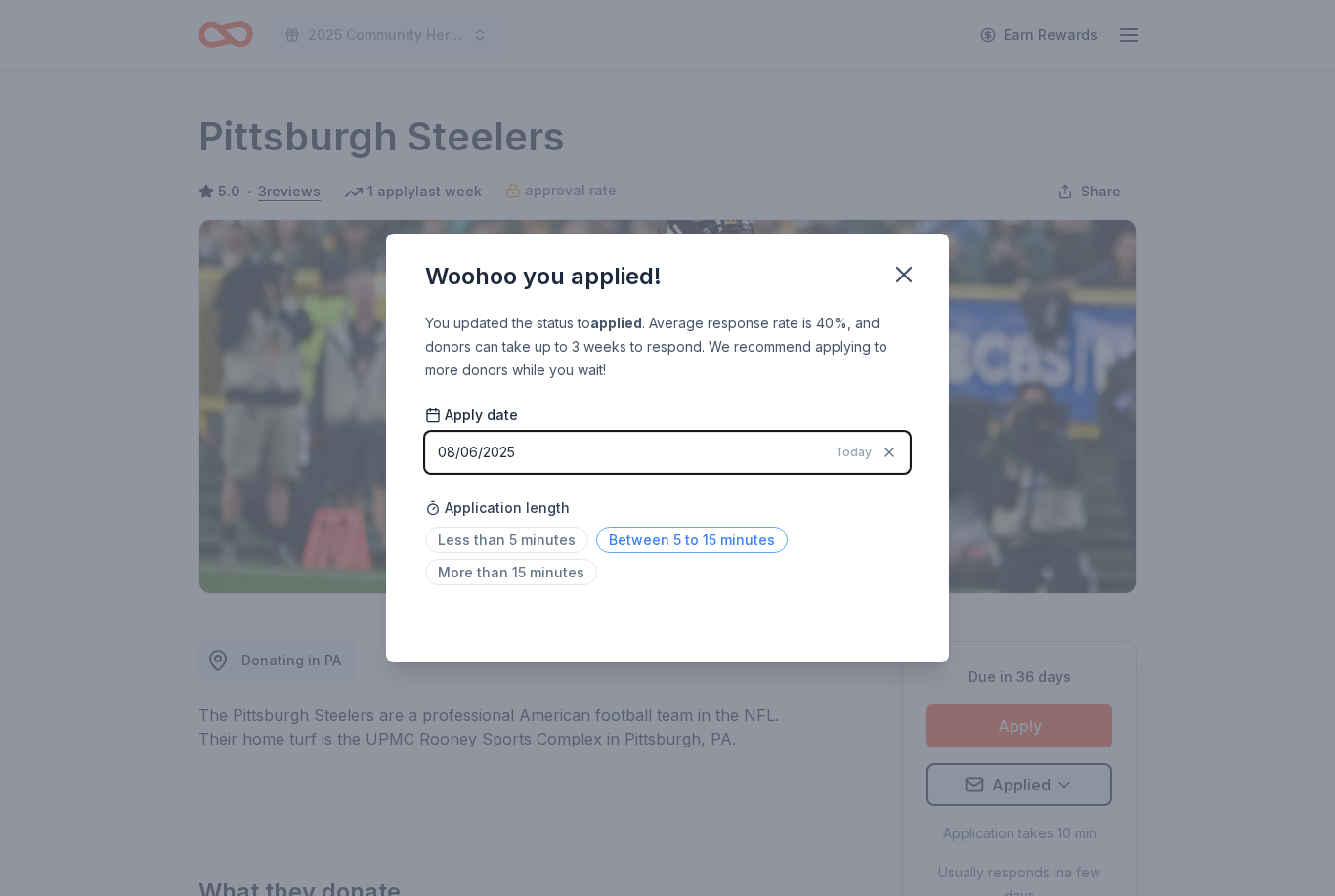 click on "Between 5 to 15 minutes" at bounding box center [692, 539] 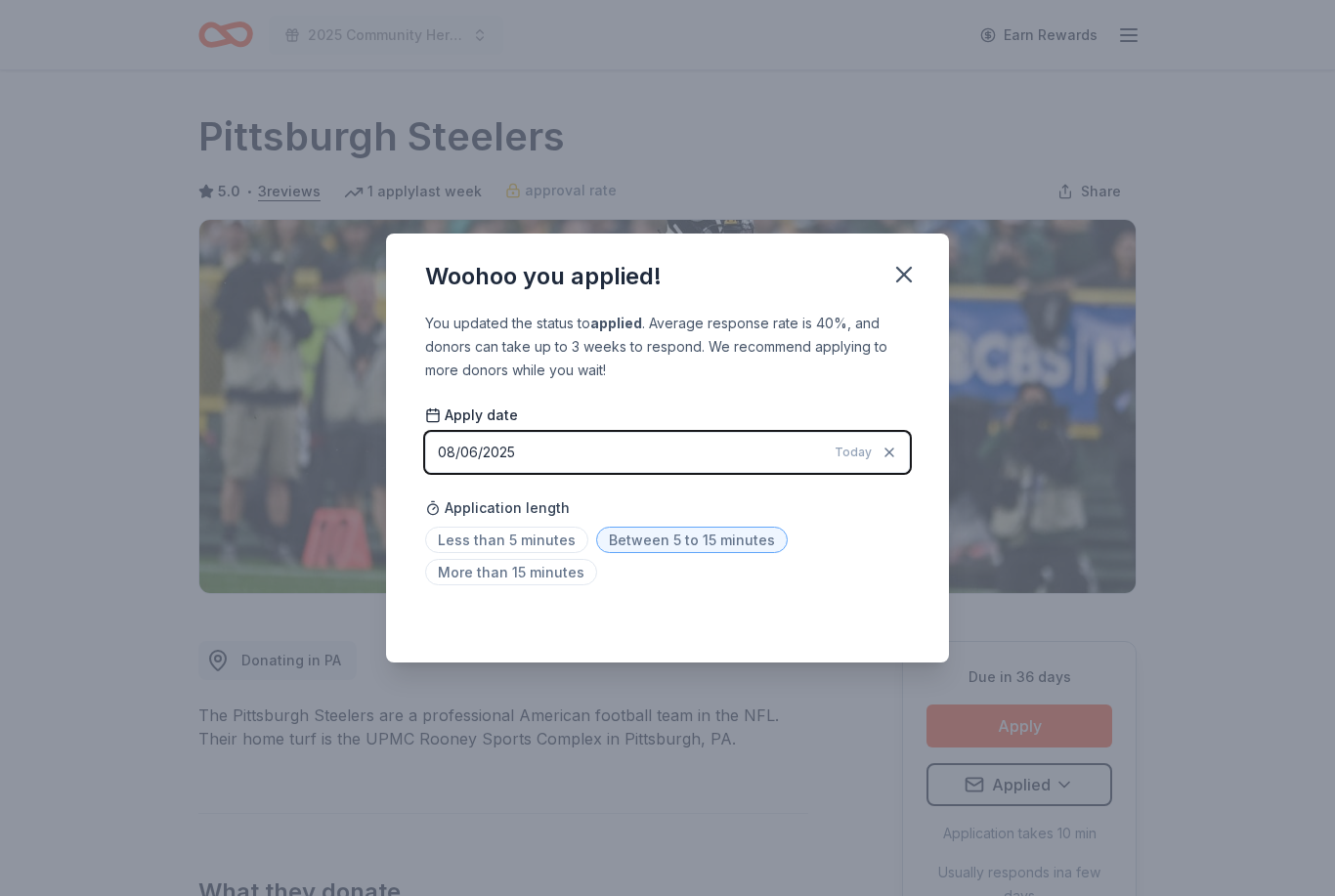 click on "Between 5 to 15 minutes" at bounding box center [692, 539] 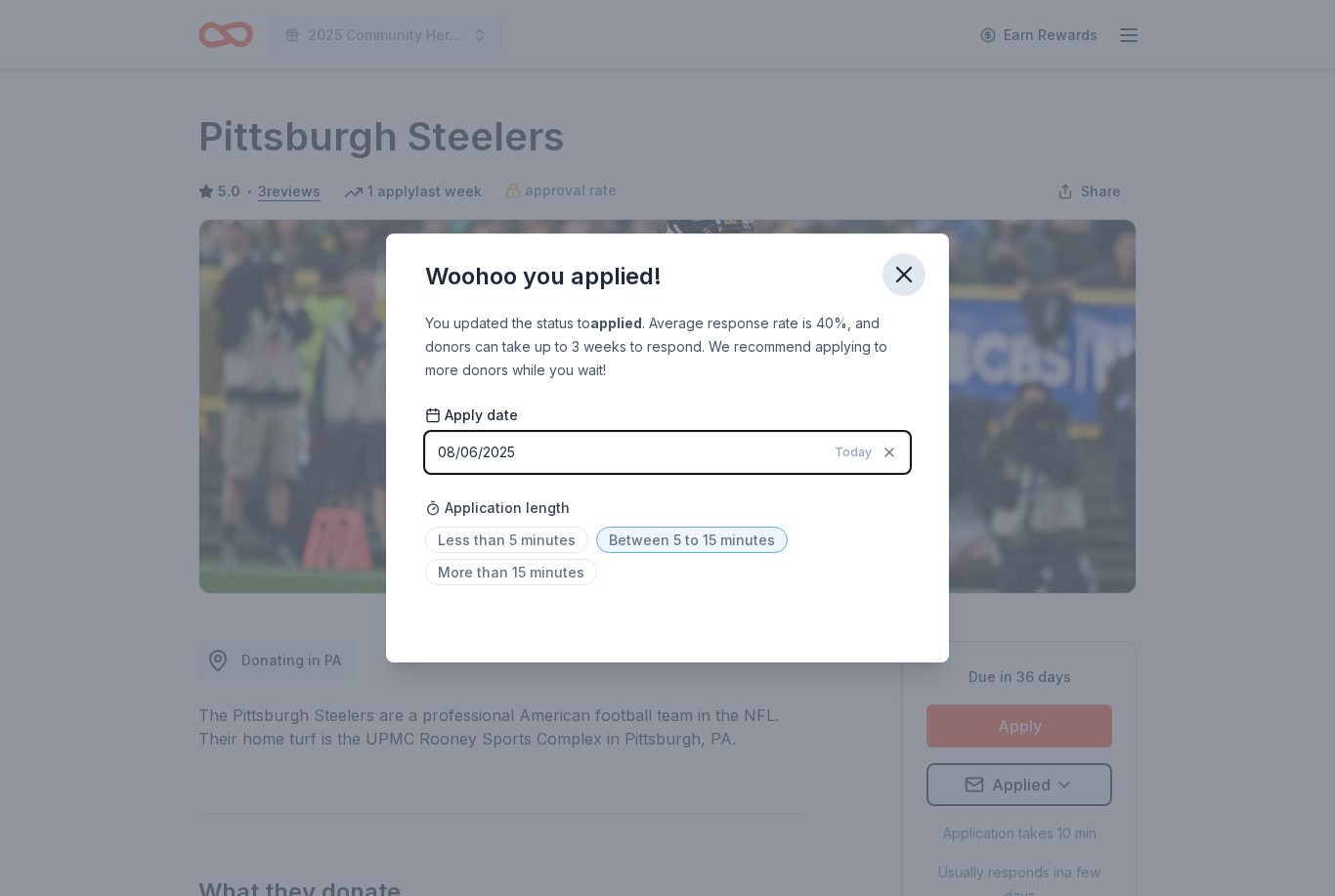 click at bounding box center (904, 275) 